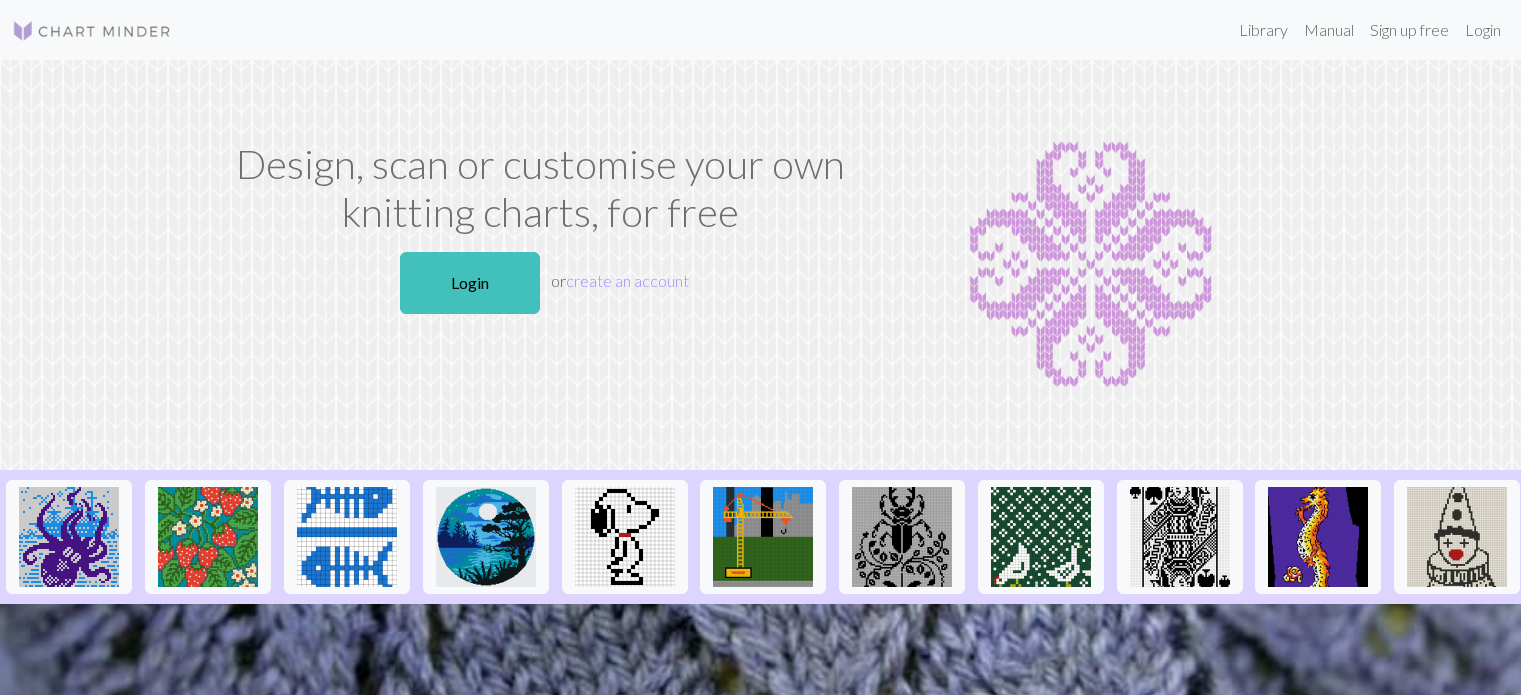 scroll, scrollTop: 0, scrollLeft: 0, axis: both 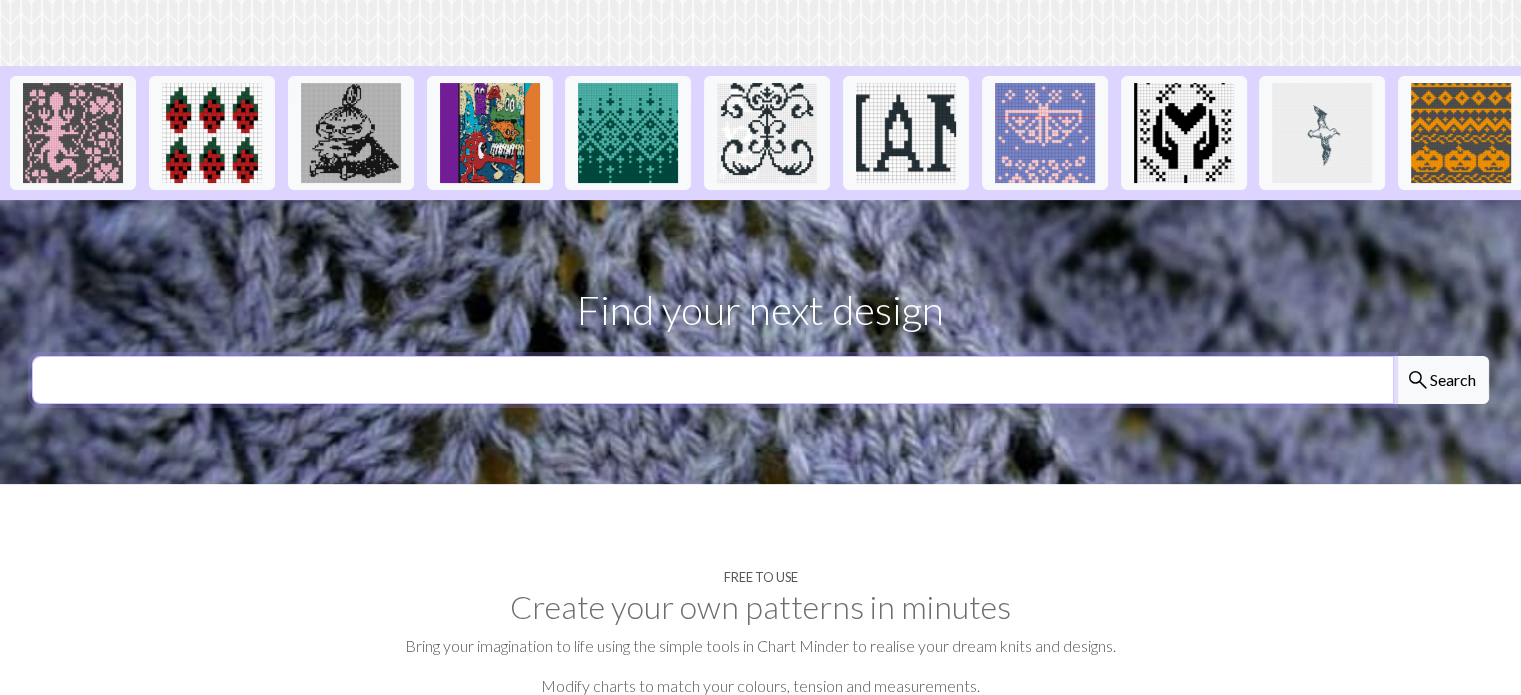 click at bounding box center [713, 380] 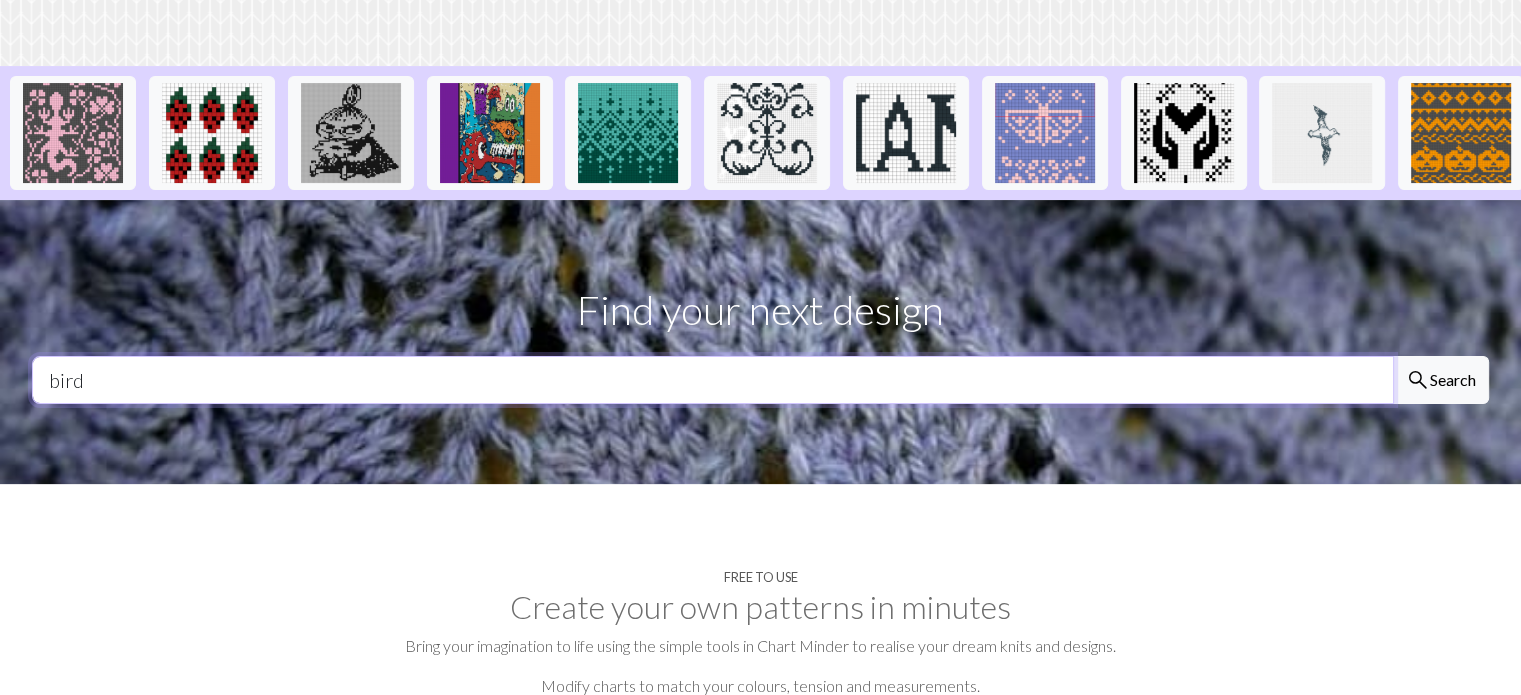 type on "bird" 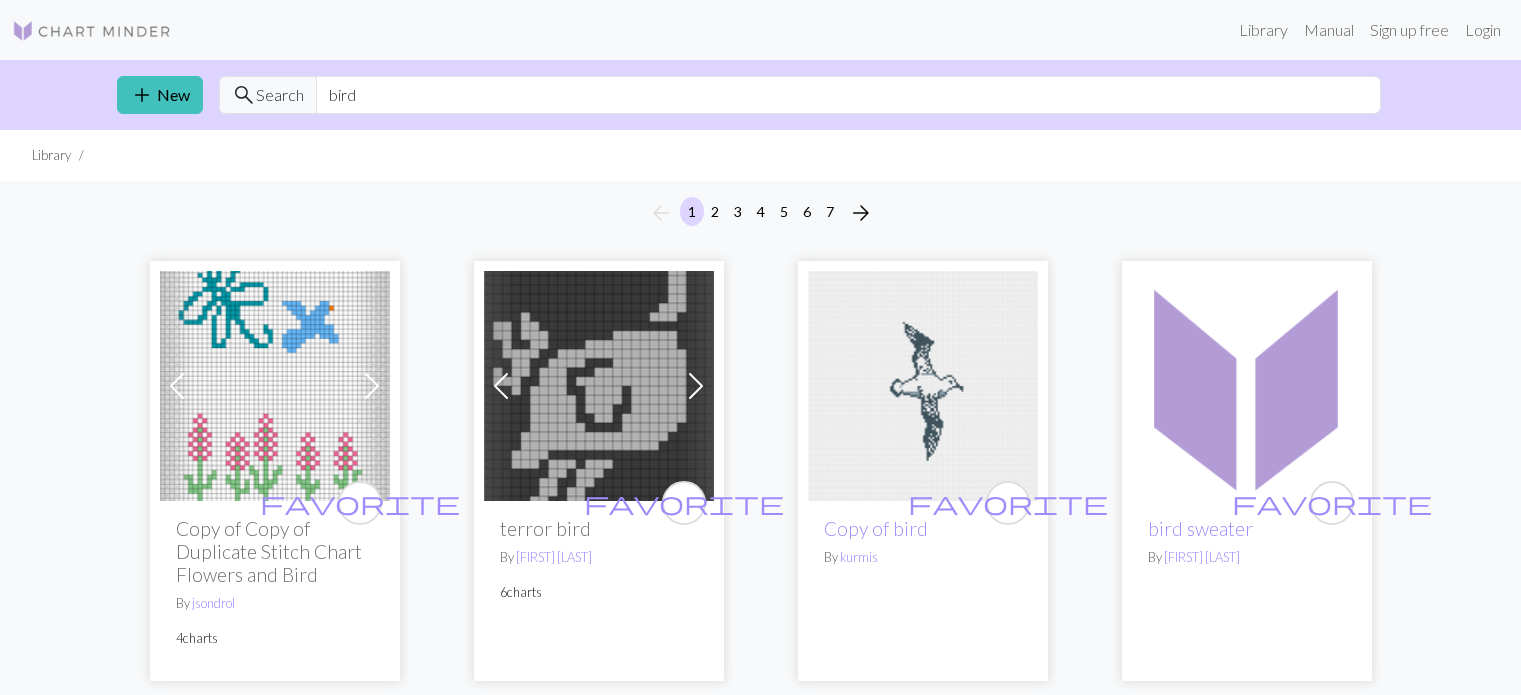scroll, scrollTop: 0, scrollLeft: 0, axis: both 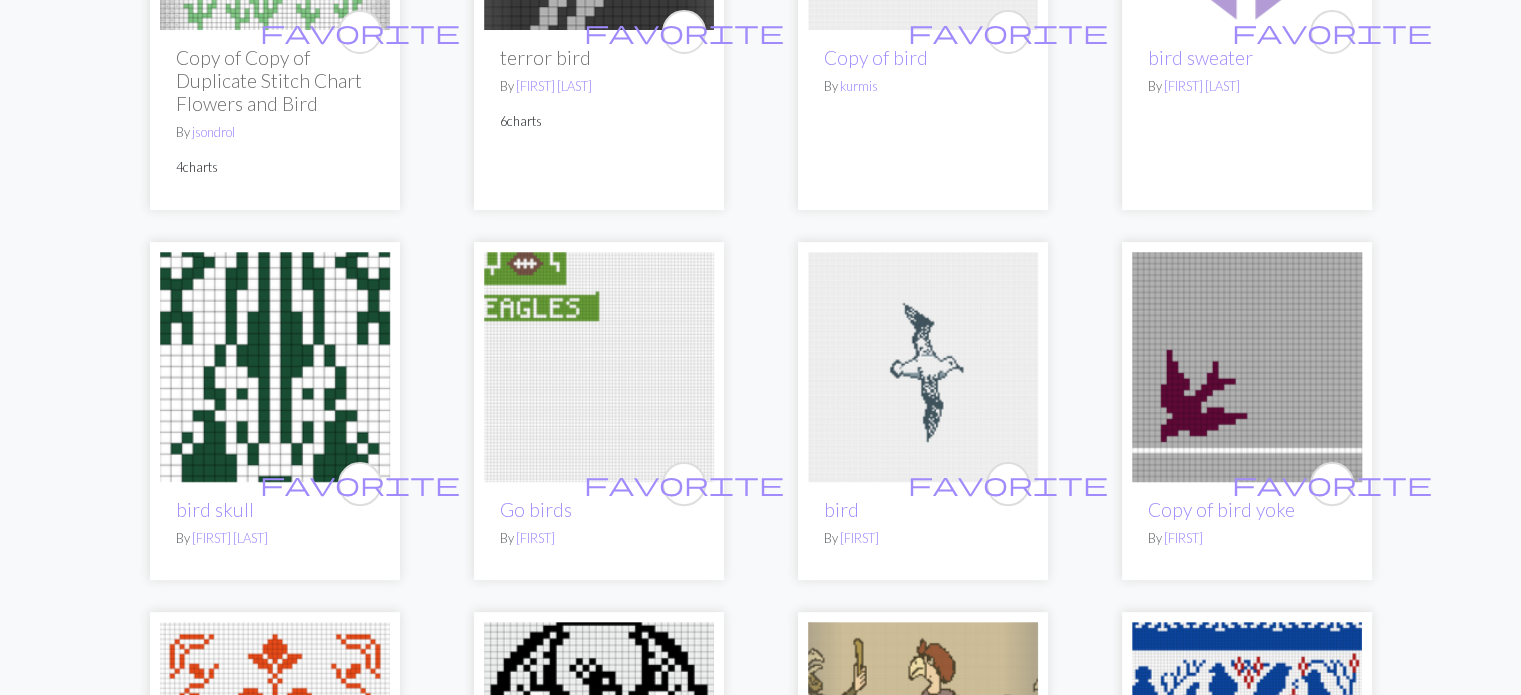 click on "arrow_back 1 2 3 4 5 6 7 arrow_forward Previous Next favorite Copy of Copy of Duplicate Stitch Chart Flowers and Bird By [FIRST] 4 charts Previous Next favorite terror bird By [FIRST] [LAST] 6 charts favorite Copy of bird By [FIRST] favorite bird sweater By [FIRST] [LAST] favorite bird skull By [FIRST] [LAST] favorite Go birds By [FIRST] favorite bird By [FIRST] favorite Copy of bird yoke By [FIRST] favorite Copy of Love Birds By [FIRST] favorite phoenix-logo-design-creative-logo-of-mythological-bird-2S6736N.jpg By [FIRST] [LAST] Previous Next favorite Bird Head Matzah By [FIRST] 2 charts favorite Copy of Copy of Copy of Cowl Birds By [FIRST] Previous Next favorite Copy of Copy of Birds By [FIRST] 2 charts favorite Copy of Copy of bird By [FIRST] favorite Love Birds By [FIRST] favorite Bird 3 By [FIRST] favorite Bird 2 By [FIRST] favorite Bird 1 By [FIRST] Previous Next favorite FISH AND BIRD By [FIRST] 8 charts favorite bird.png By" at bounding box center (760, 2389) 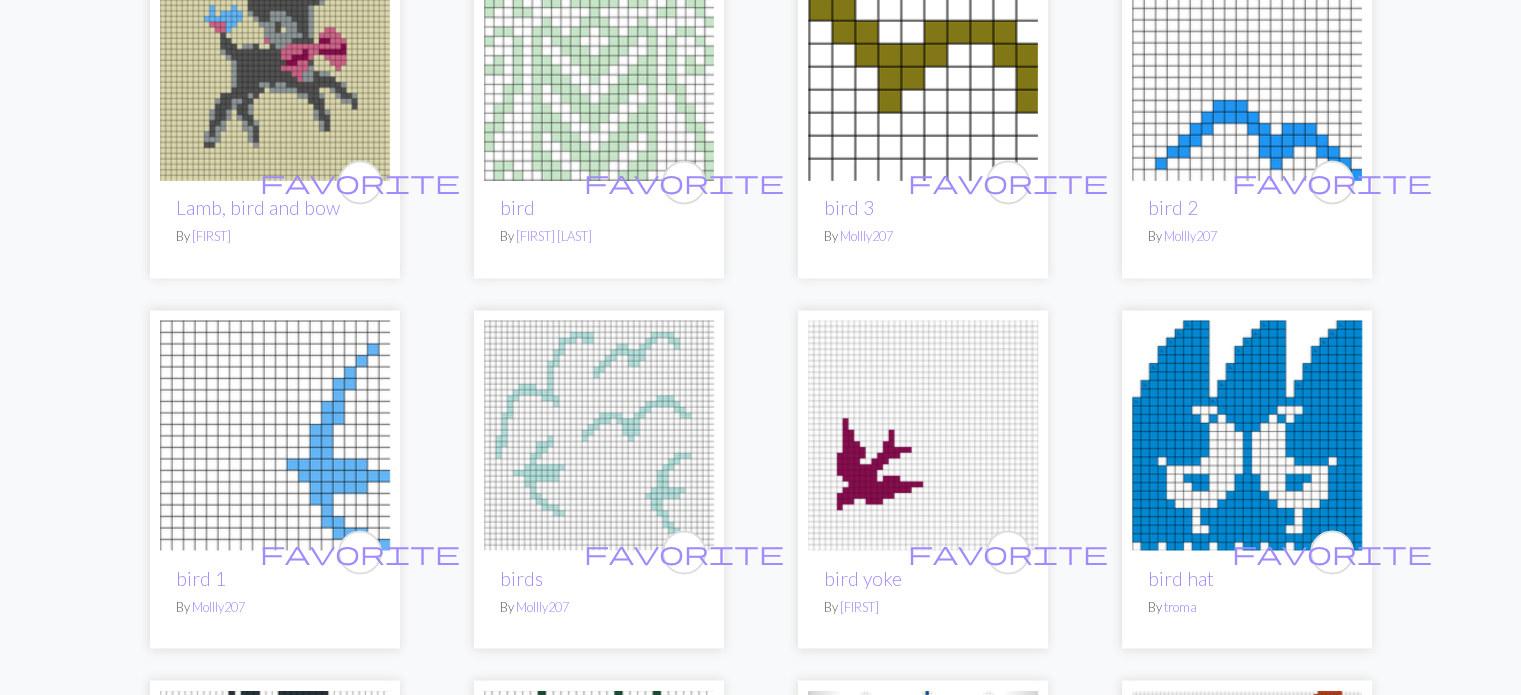 scroll, scrollTop: 3243, scrollLeft: 0, axis: vertical 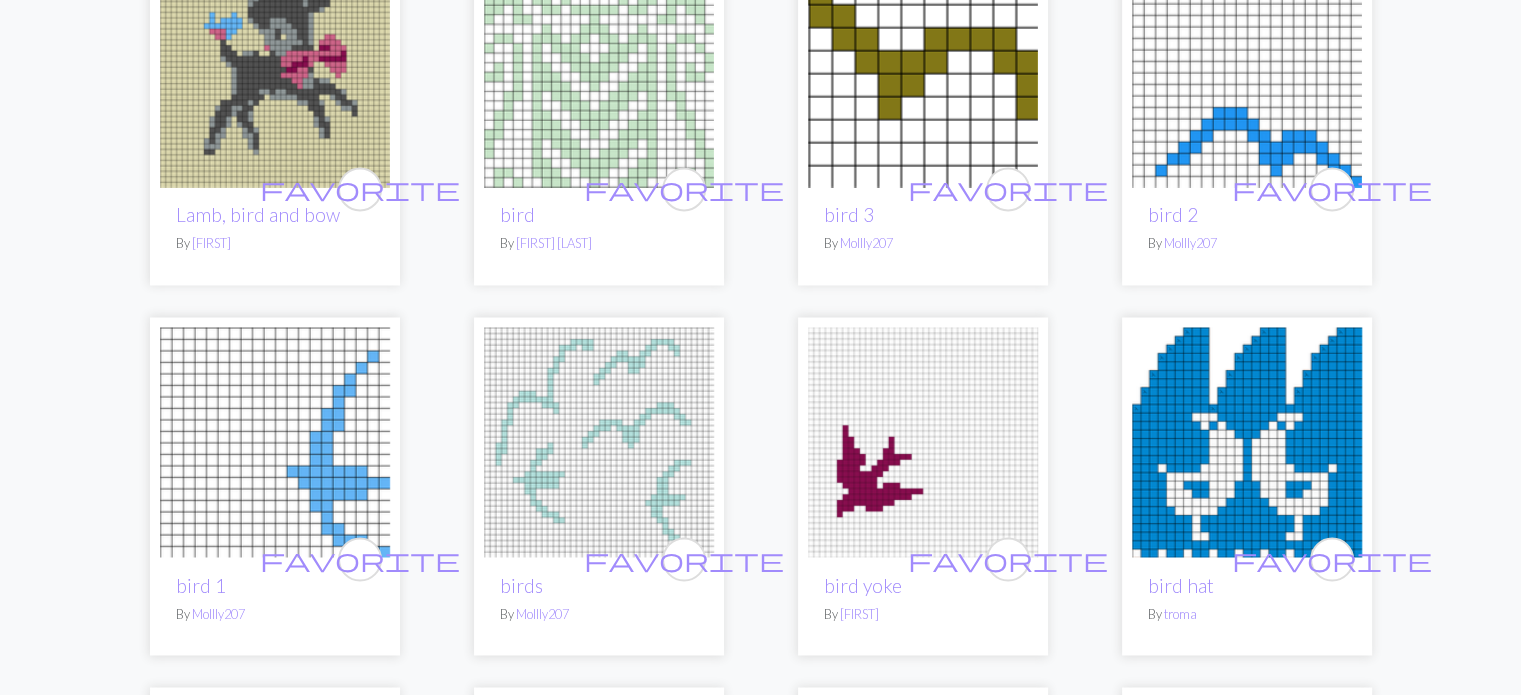 click at bounding box center (923, 442) 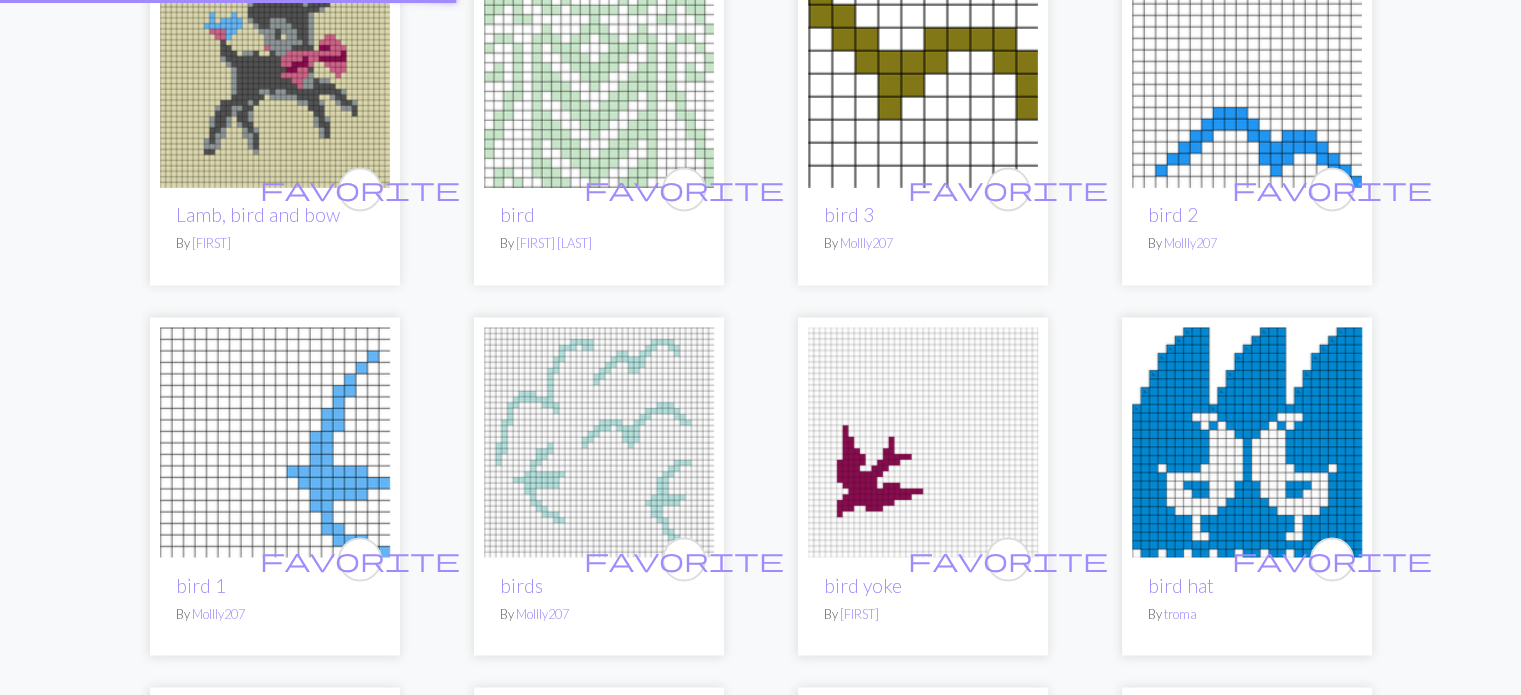 scroll, scrollTop: 0, scrollLeft: 0, axis: both 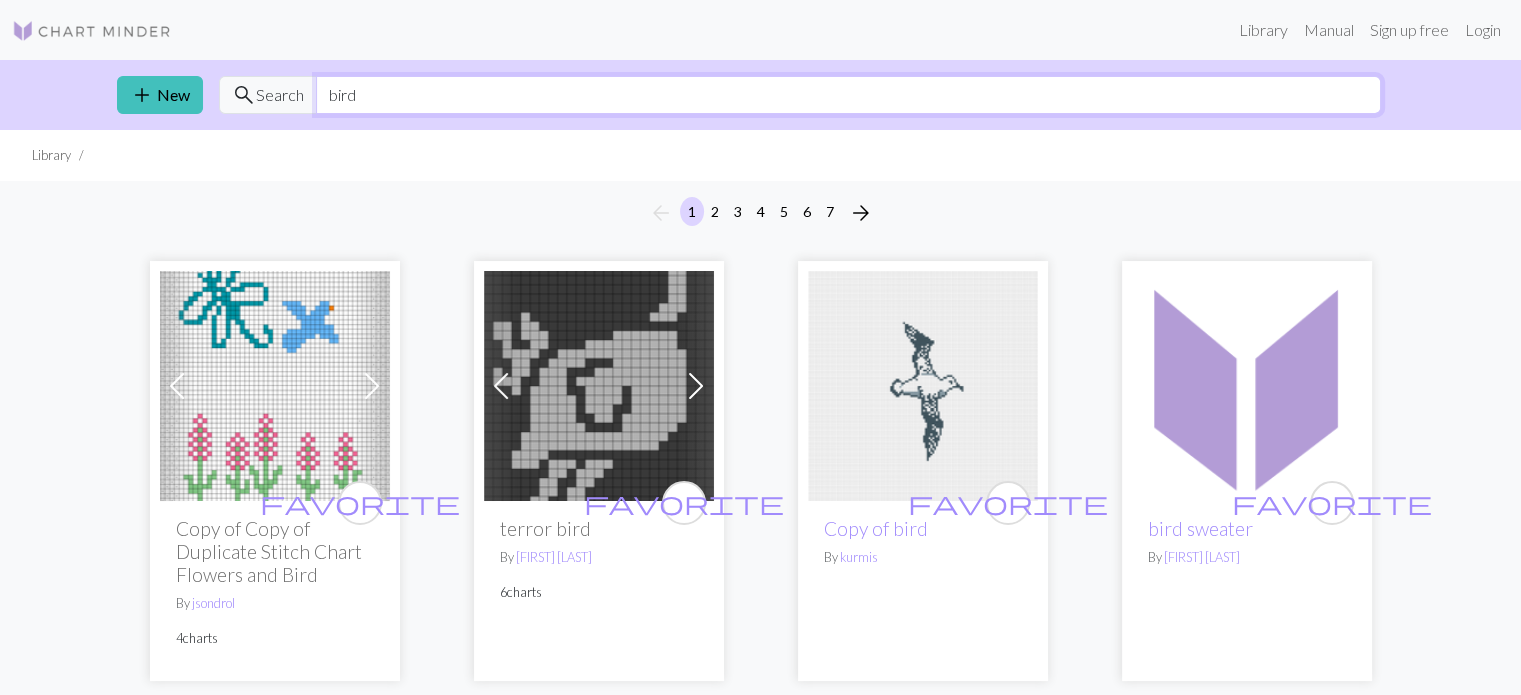 click on "bird" at bounding box center [848, 95] 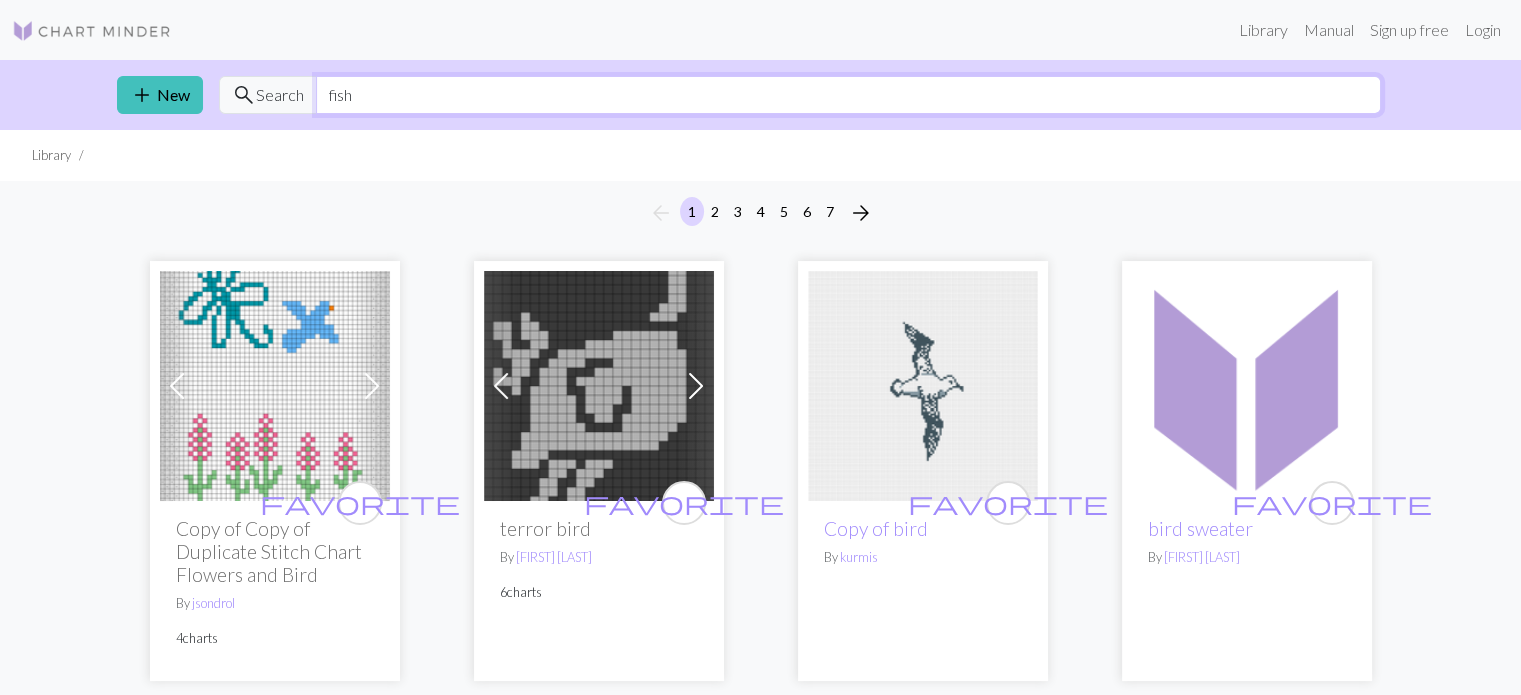 type on "fish" 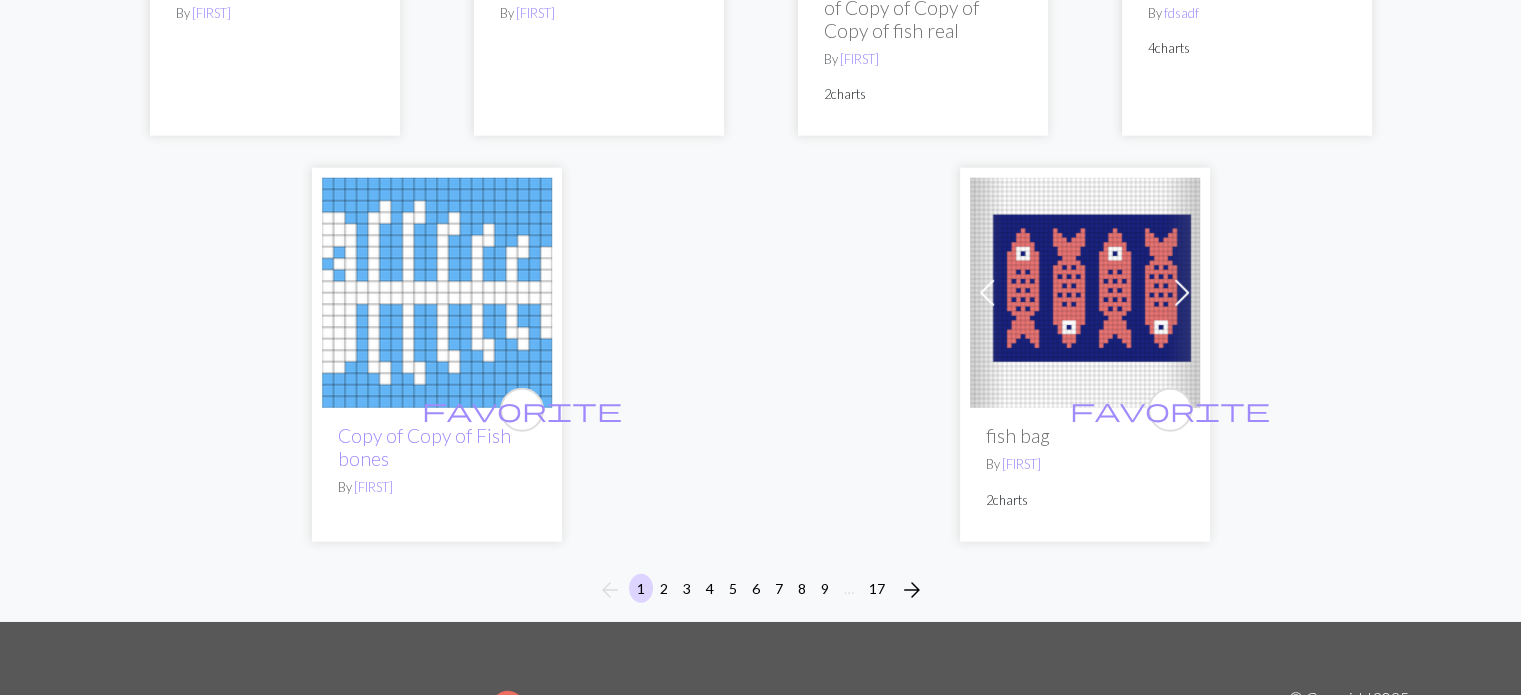 scroll, scrollTop: 5467, scrollLeft: 0, axis: vertical 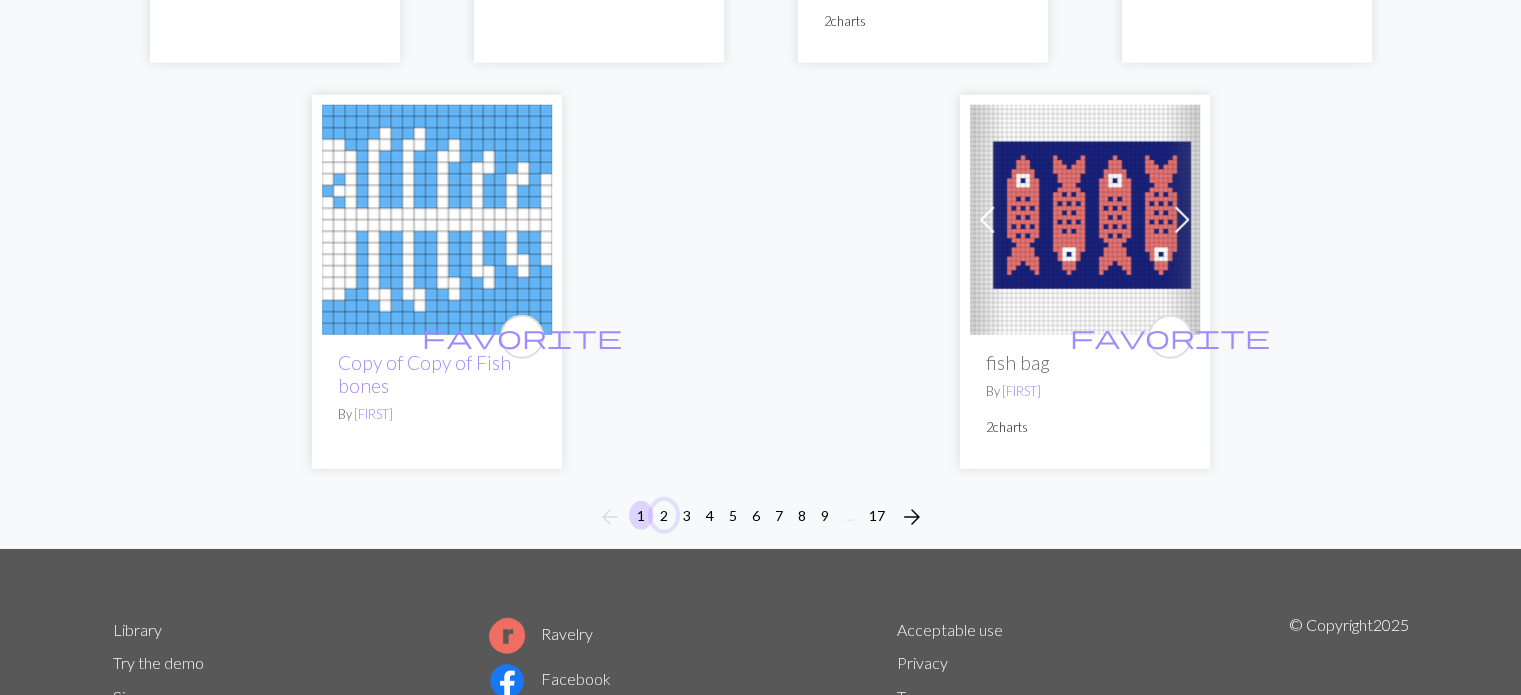 click on "2" at bounding box center [664, 515] 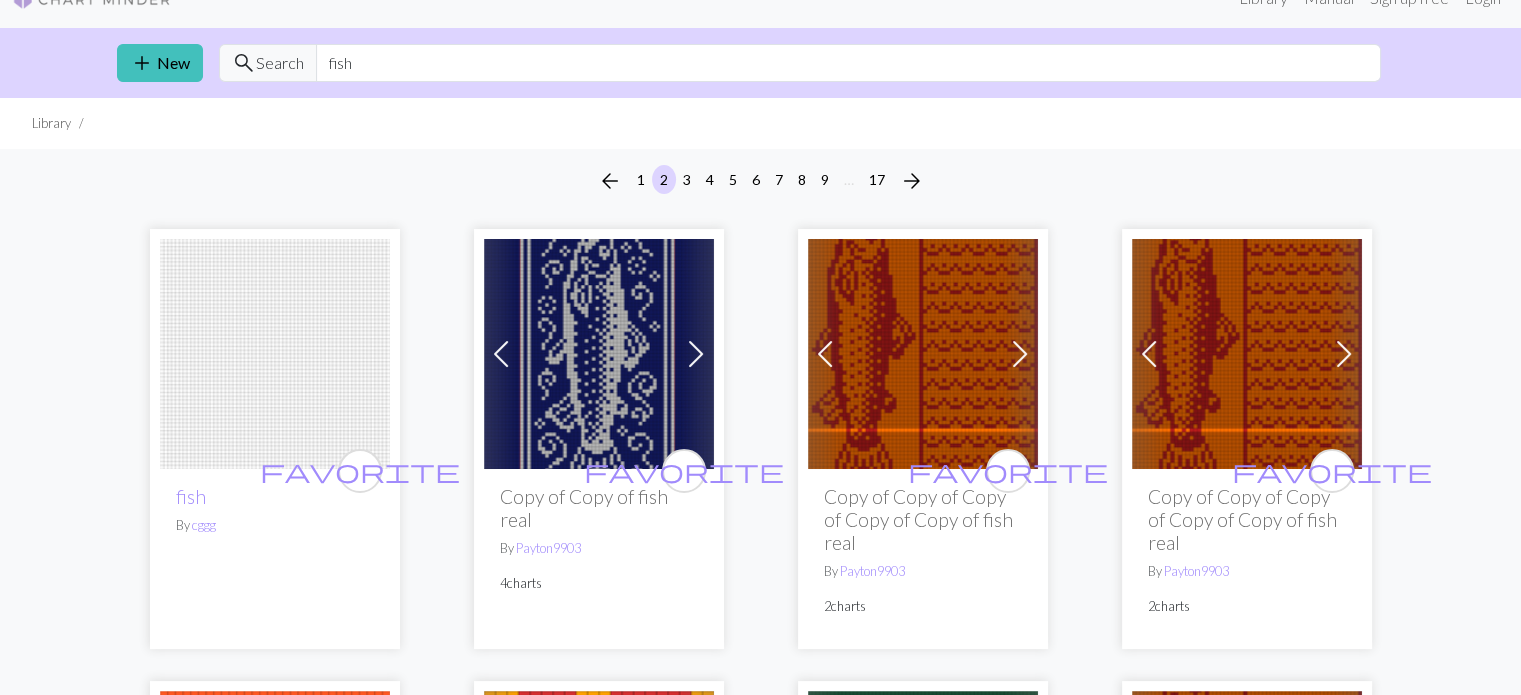 scroll, scrollTop: 0, scrollLeft: 0, axis: both 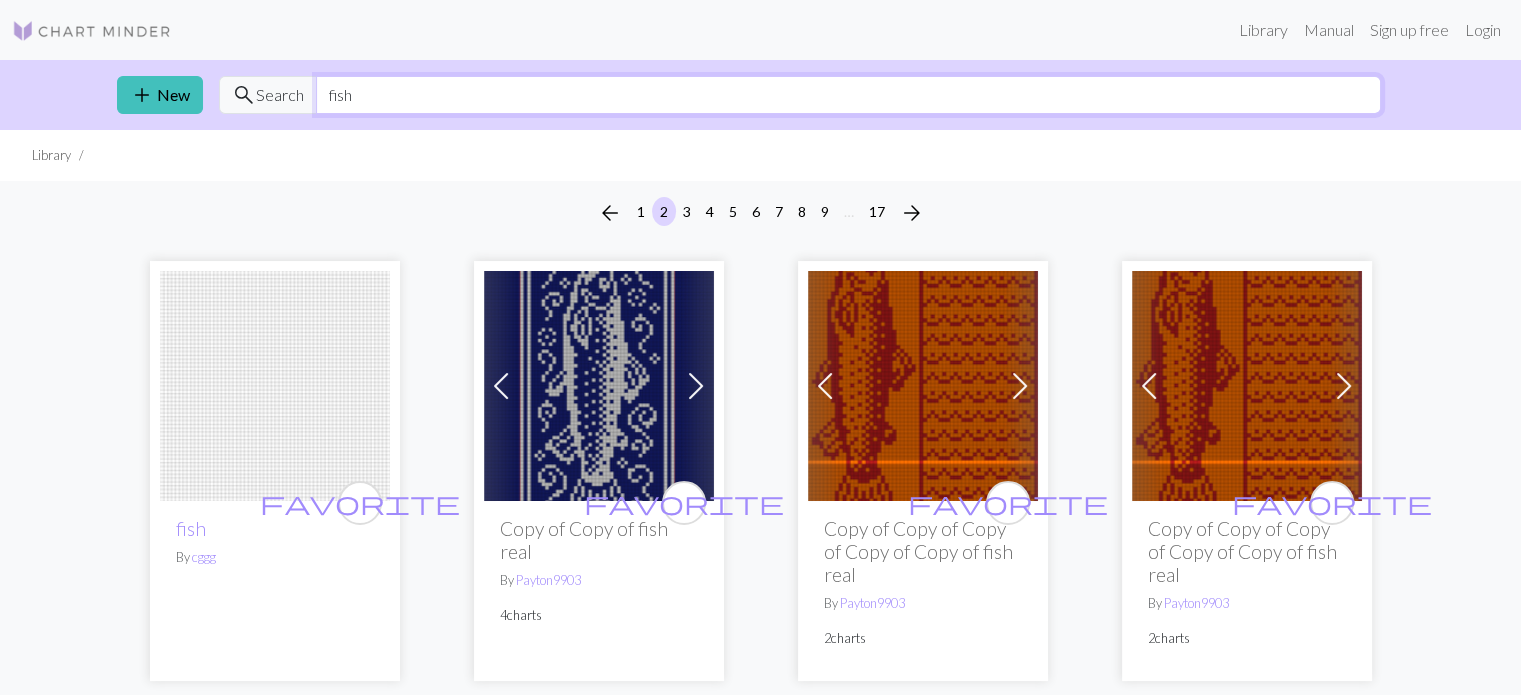 click on "fish" at bounding box center (848, 95) 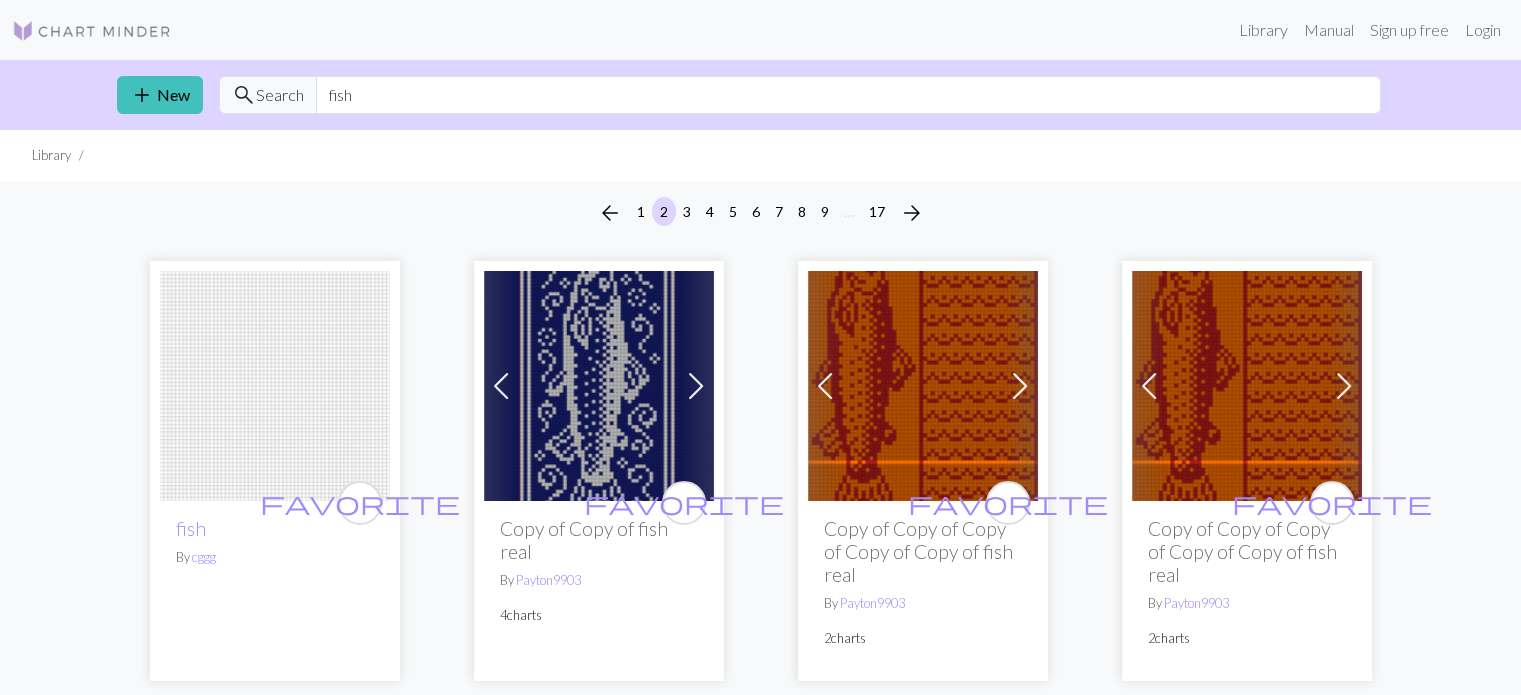 click on "arrow_back 1 2 3 4 5 6 7 8 9 … 17 arrow_forward" at bounding box center (760, 213) 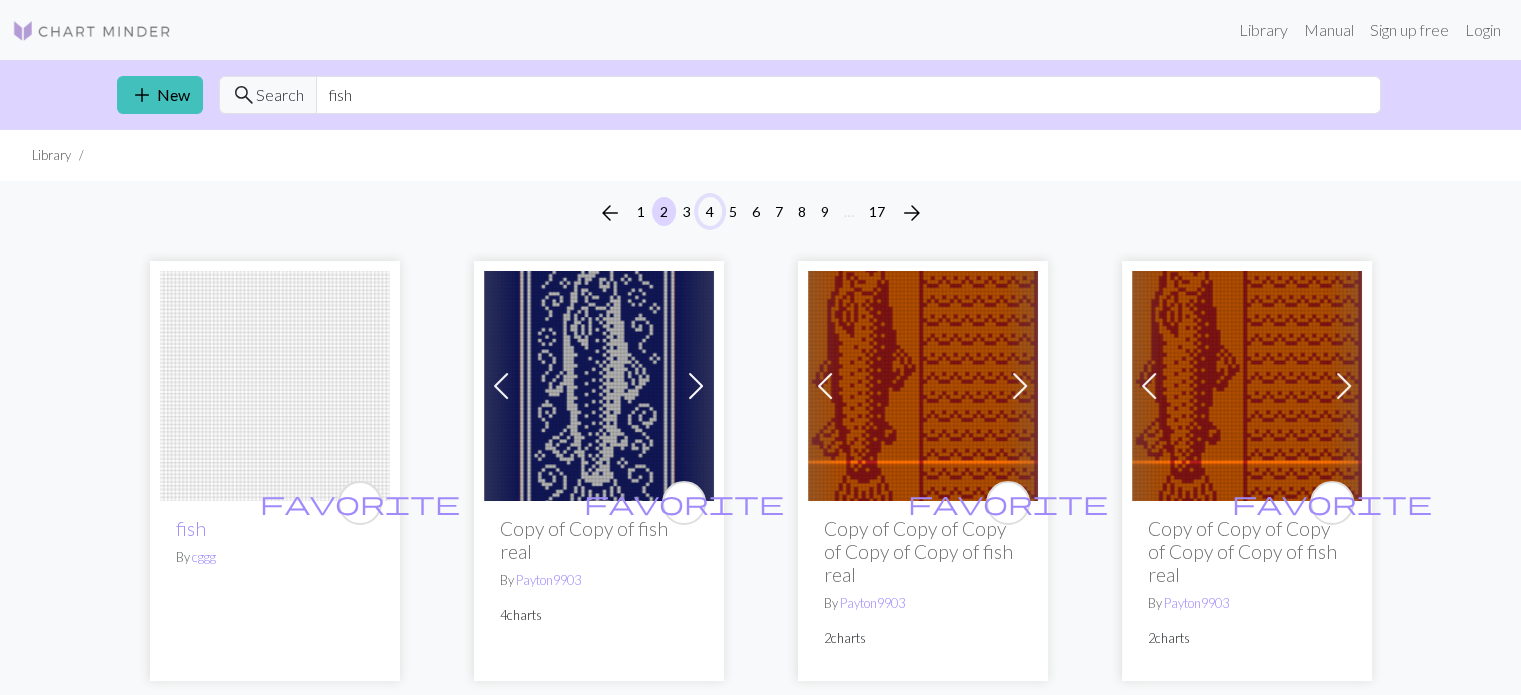 click on "4" at bounding box center (710, 211) 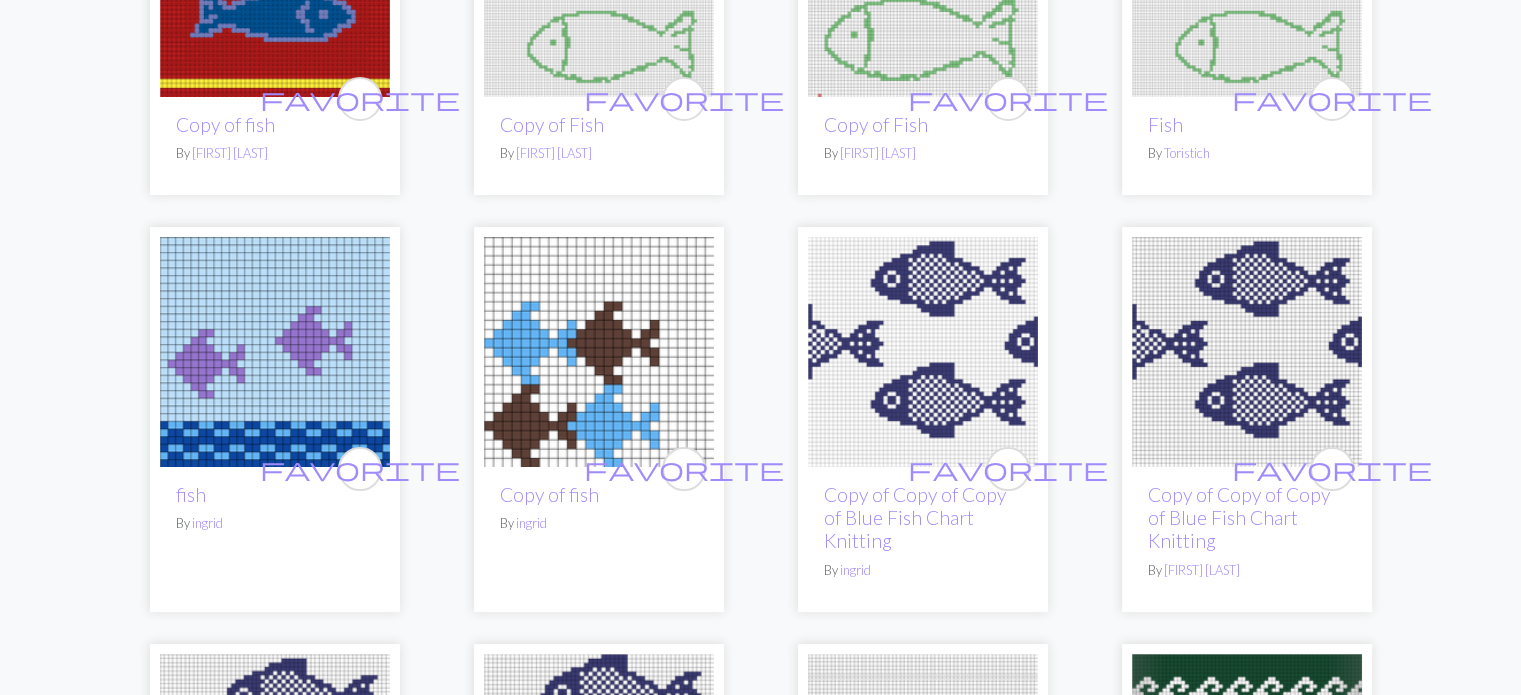 scroll, scrollTop: 398, scrollLeft: 0, axis: vertical 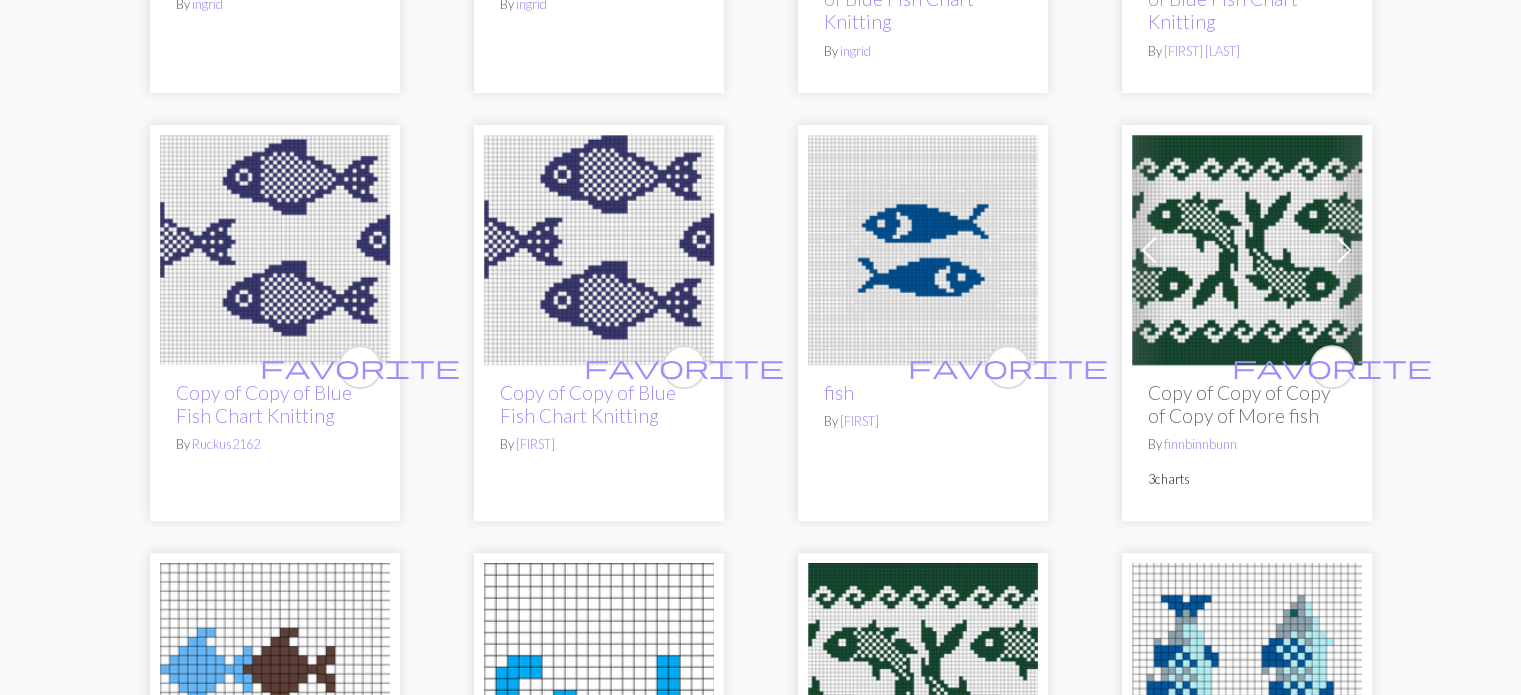 click at bounding box center [923, 250] 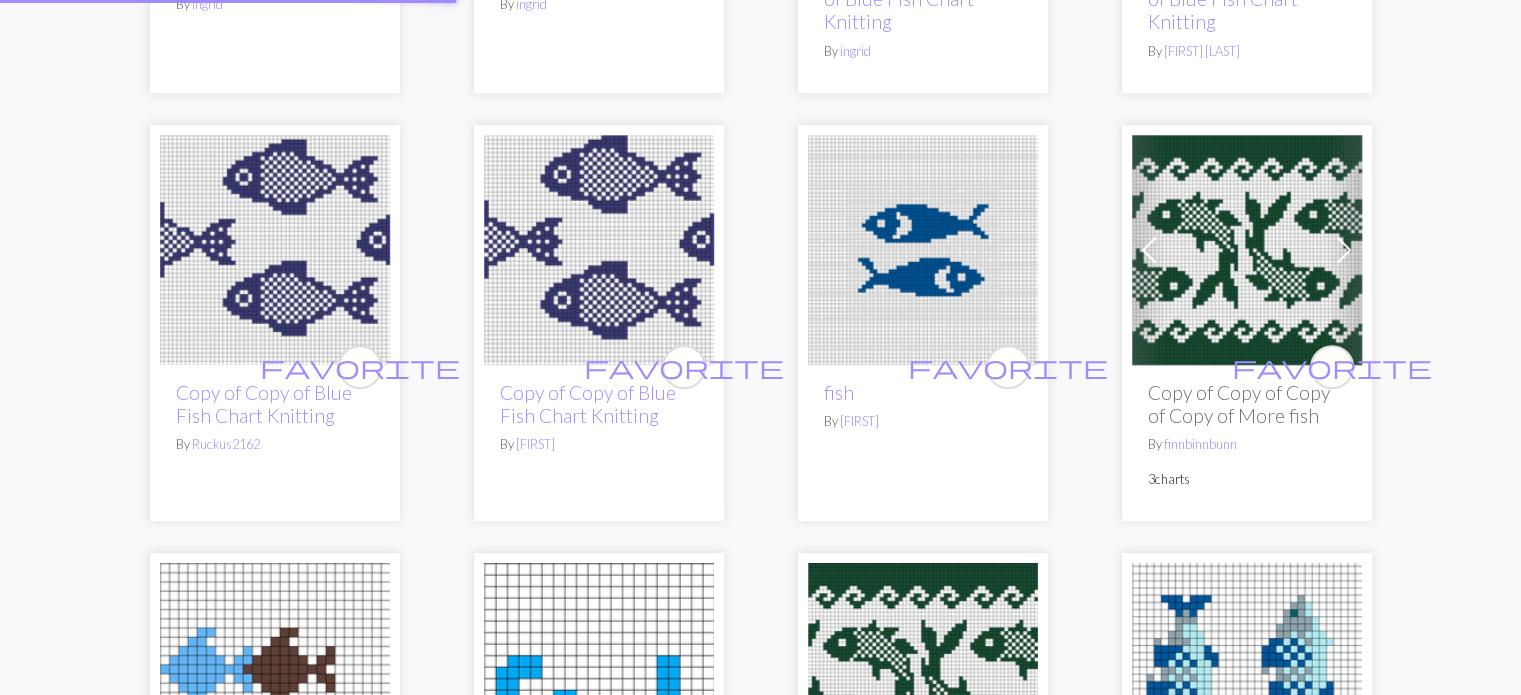 scroll, scrollTop: 0, scrollLeft: 0, axis: both 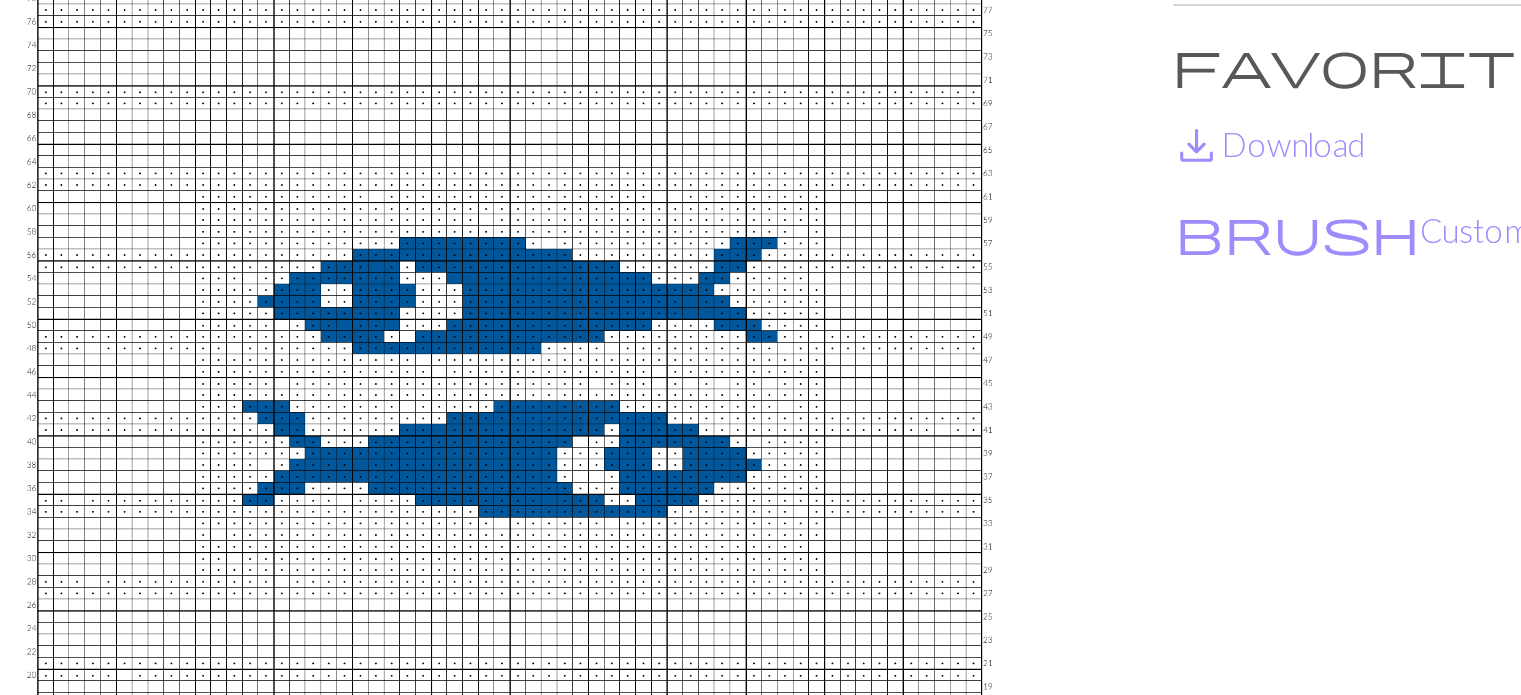 click on "save_alt  Download" at bounding box center [808, 265] 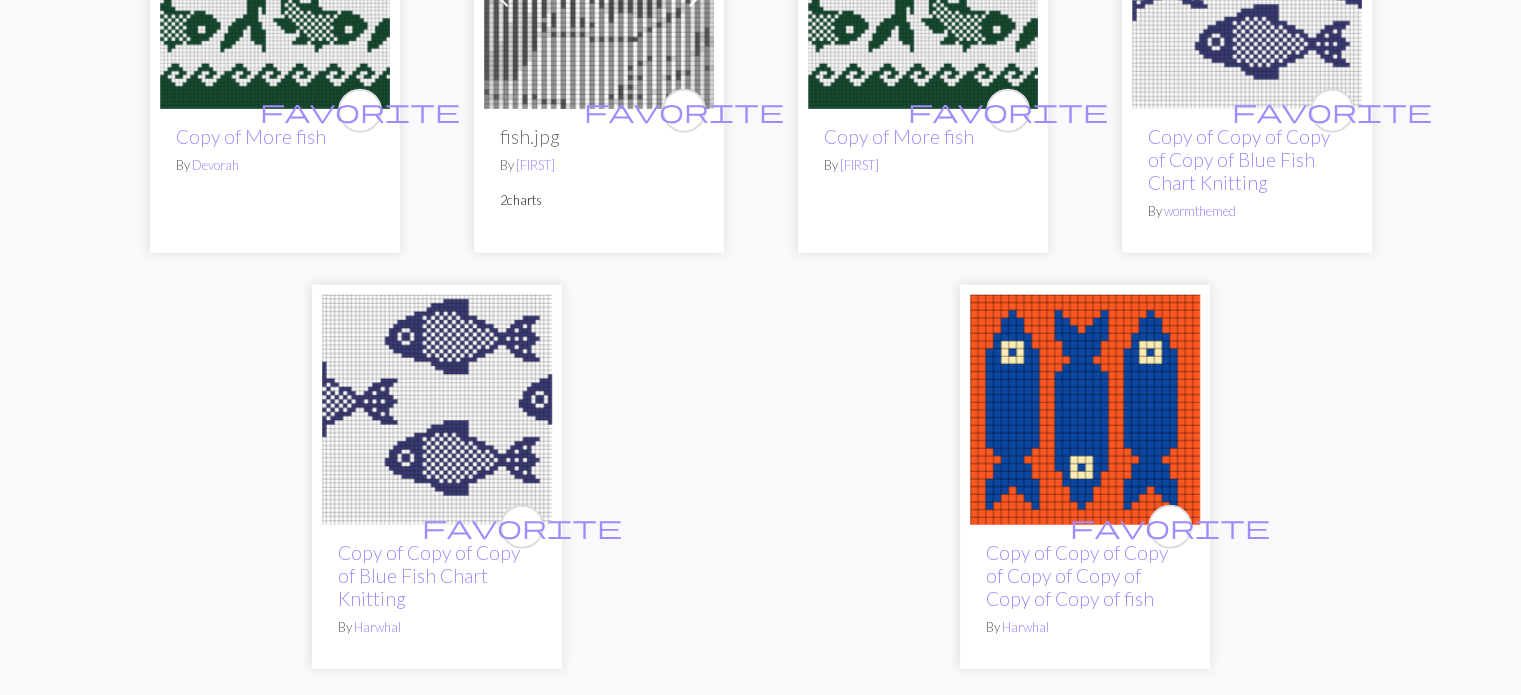 scroll, scrollTop: 5087, scrollLeft: 0, axis: vertical 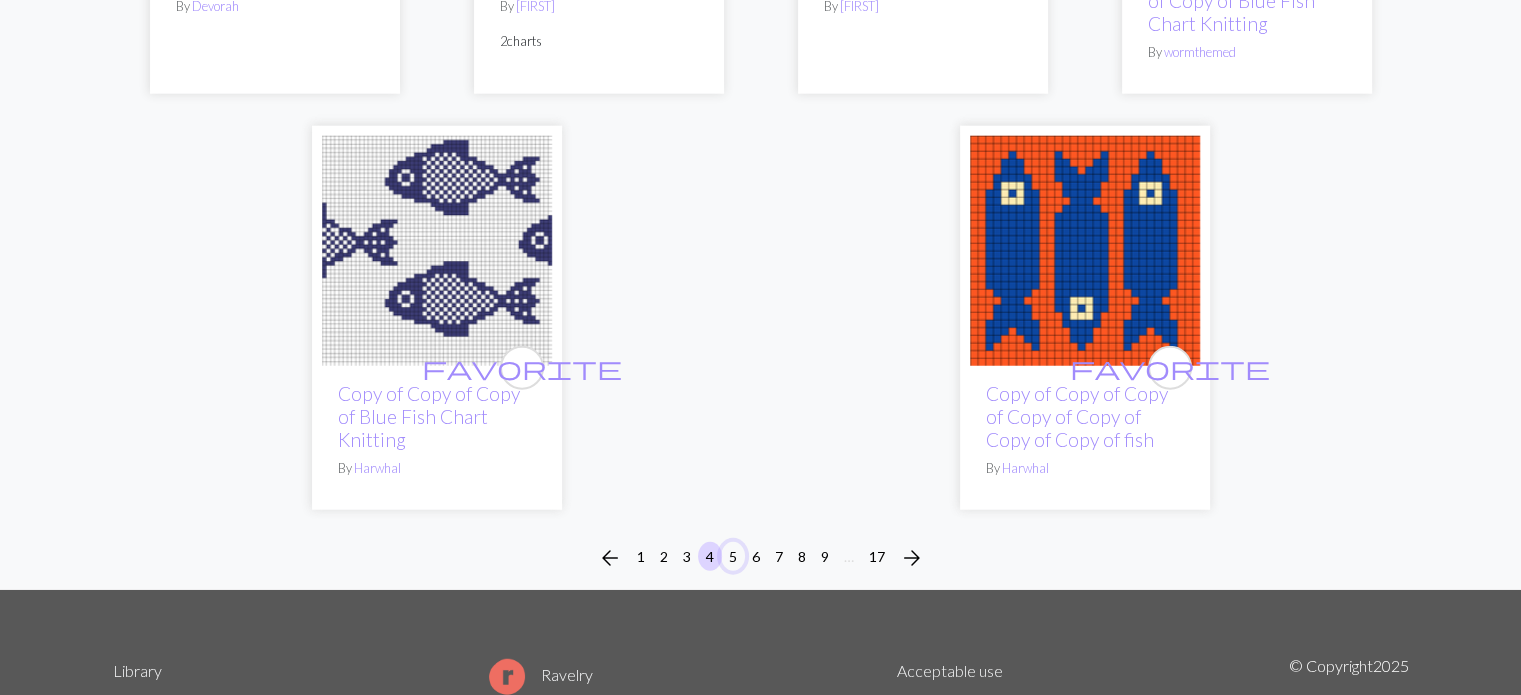 click on "5" at bounding box center [733, 556] 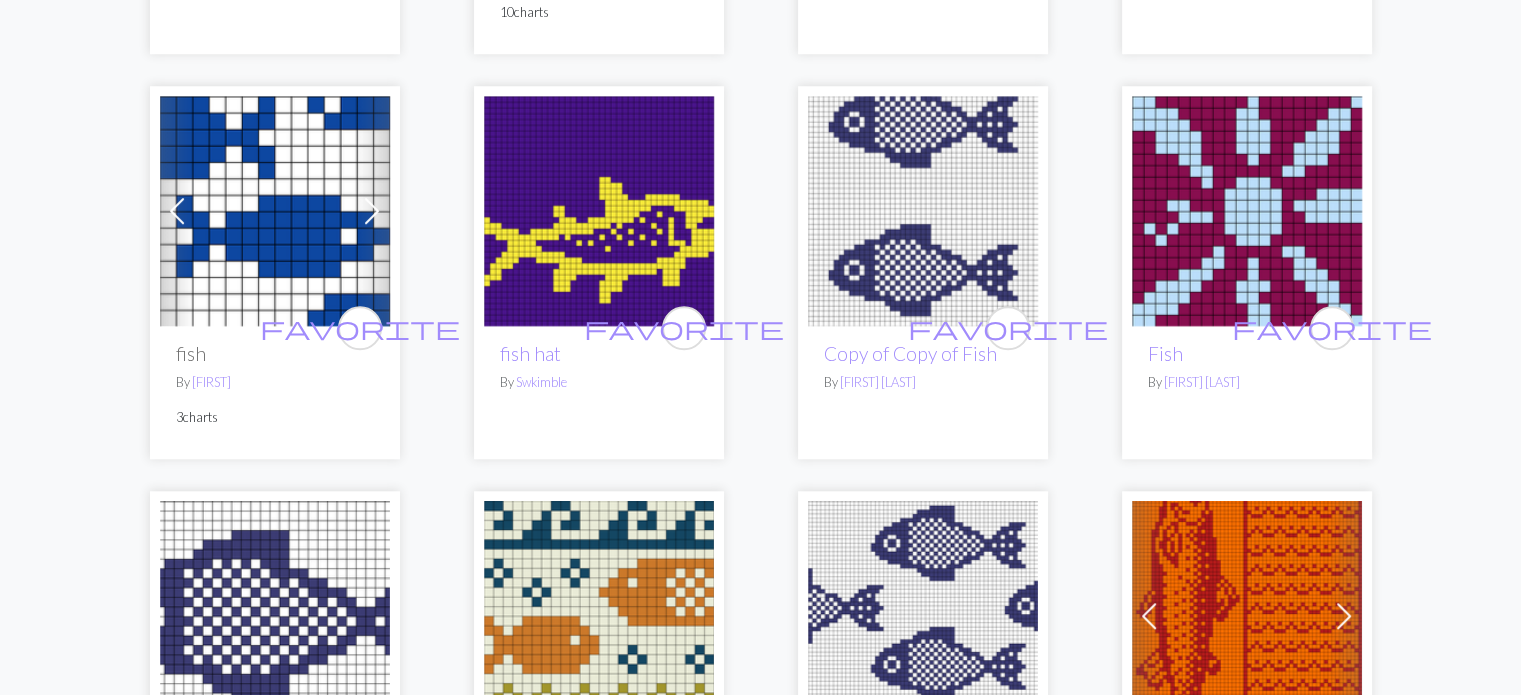 scroll, scrollTop: 1735, scrollLeft: 0, axis: vertical 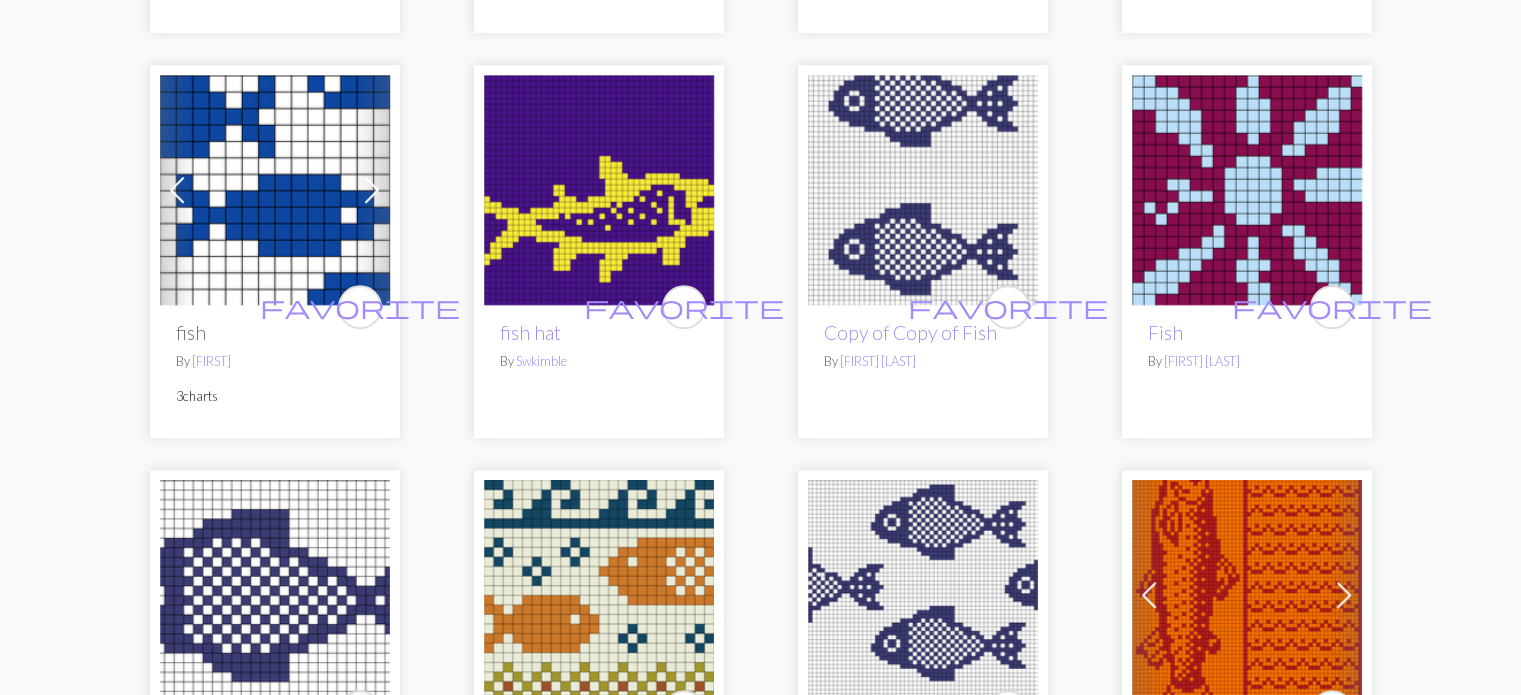 click at bounding box center [275, 190] 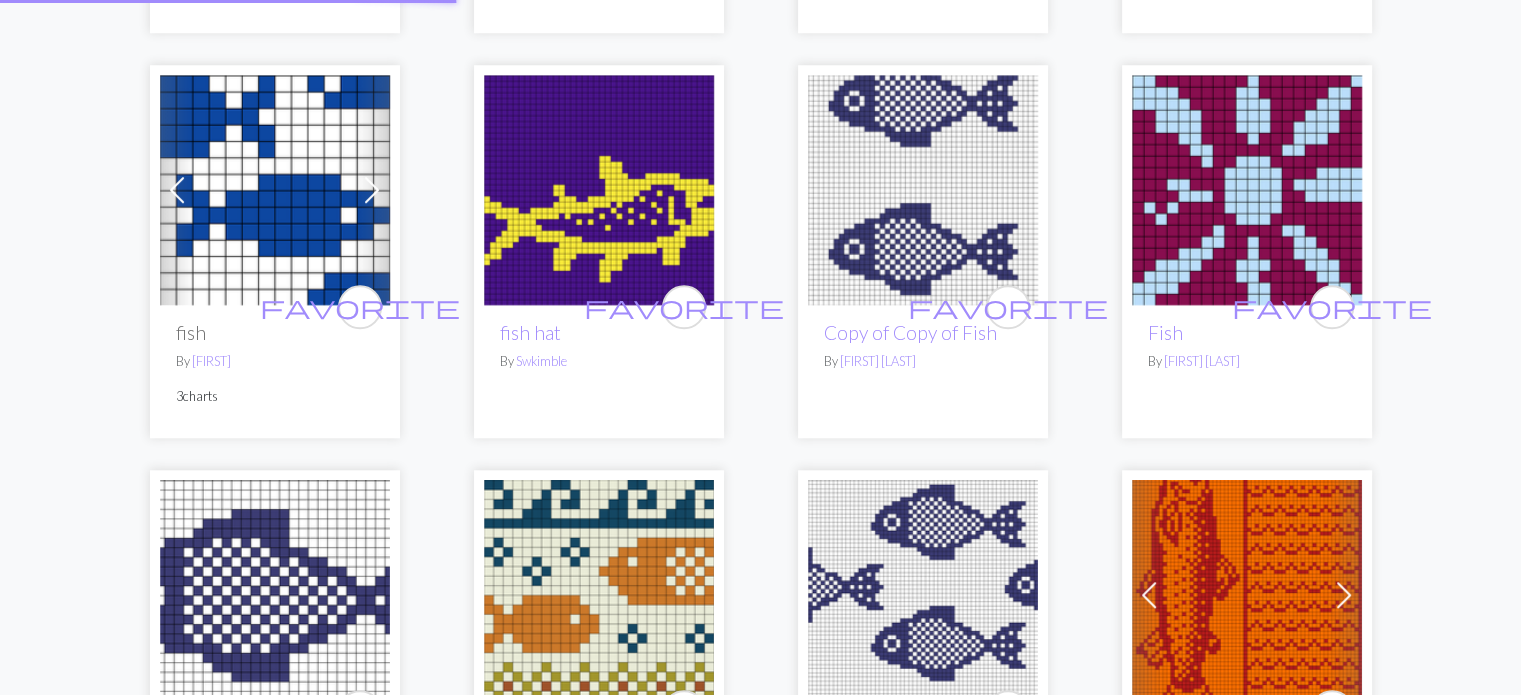 scroll, scrollTop: 0, scrollLeft: 0, axis: both 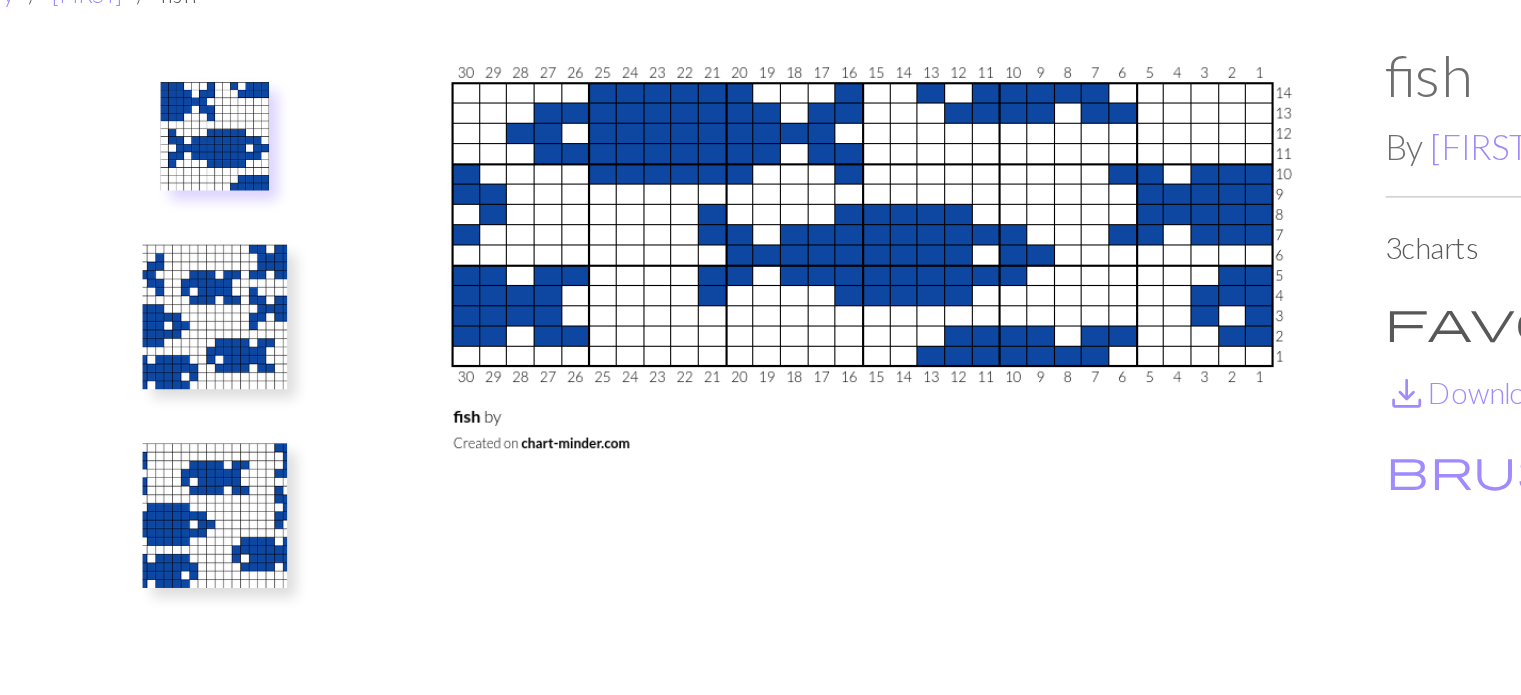 click at bounding box center [540, 389] 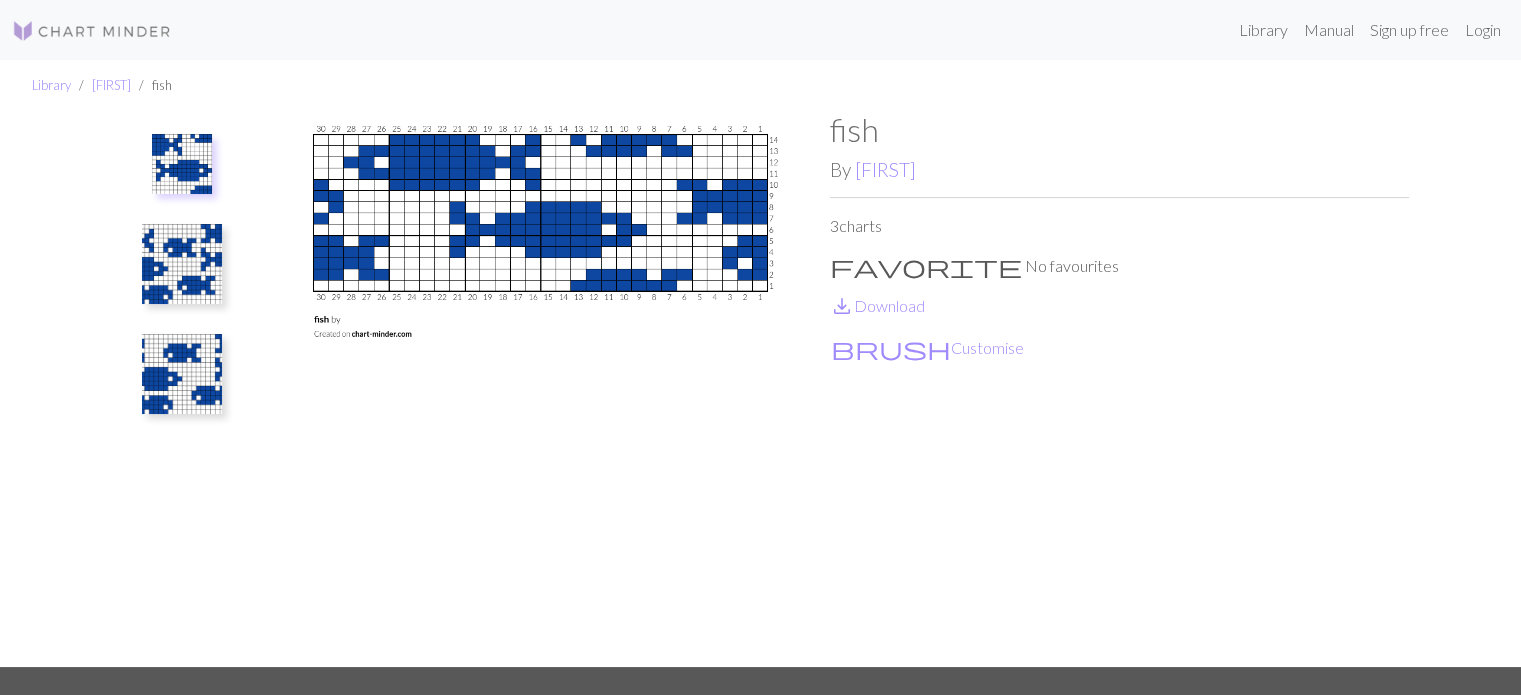 scroll, scrollTop: 0, scrollLeft: 0, axis: both 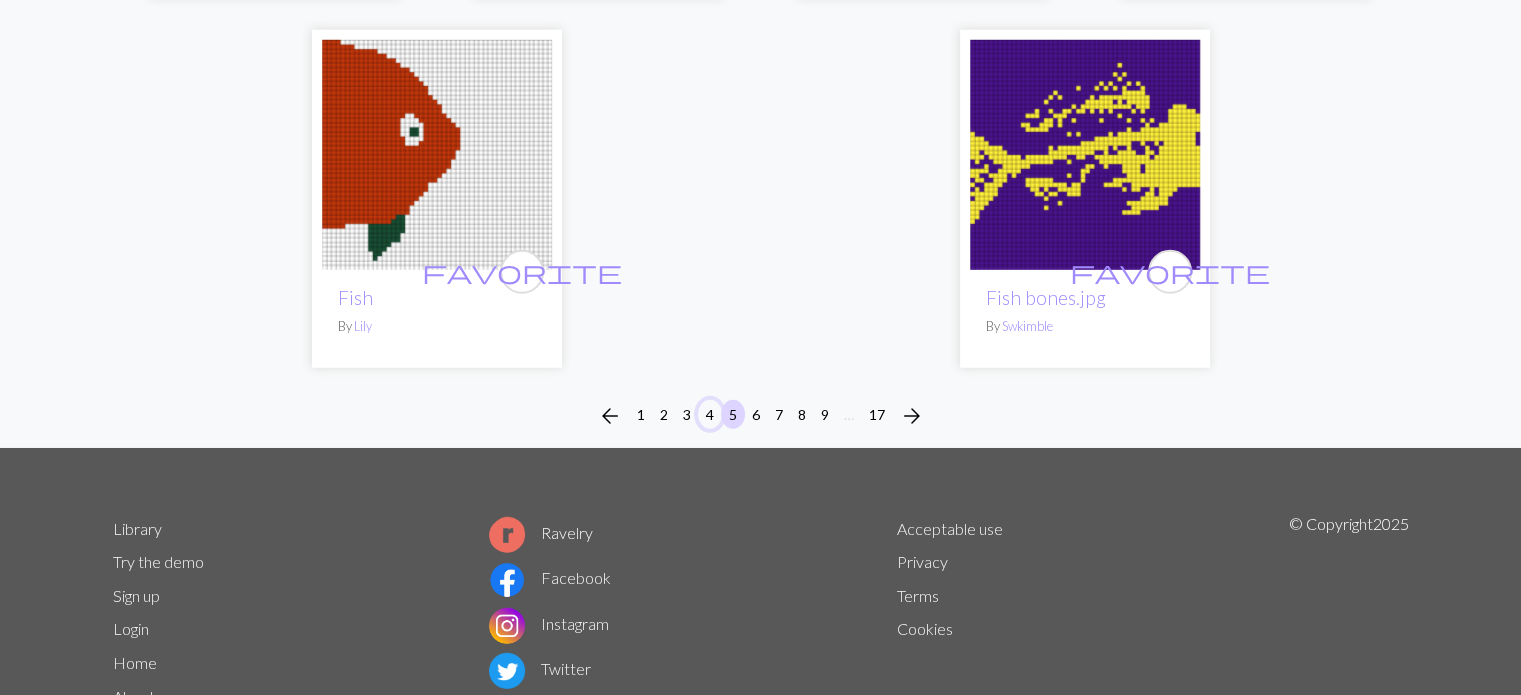 click on "4" at bounding box center [710, 414] 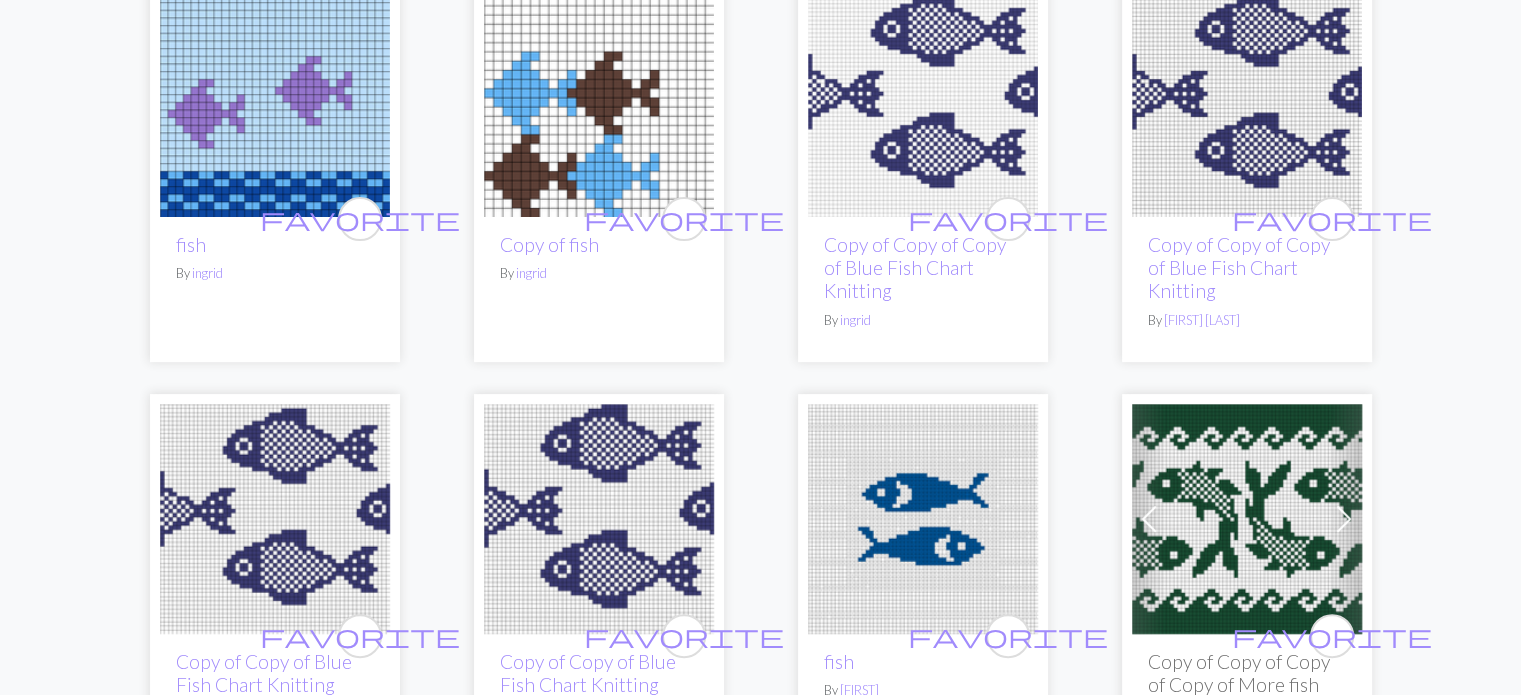 scroll, scrollTop: 647, scrollLeft: 0, axis: vertical 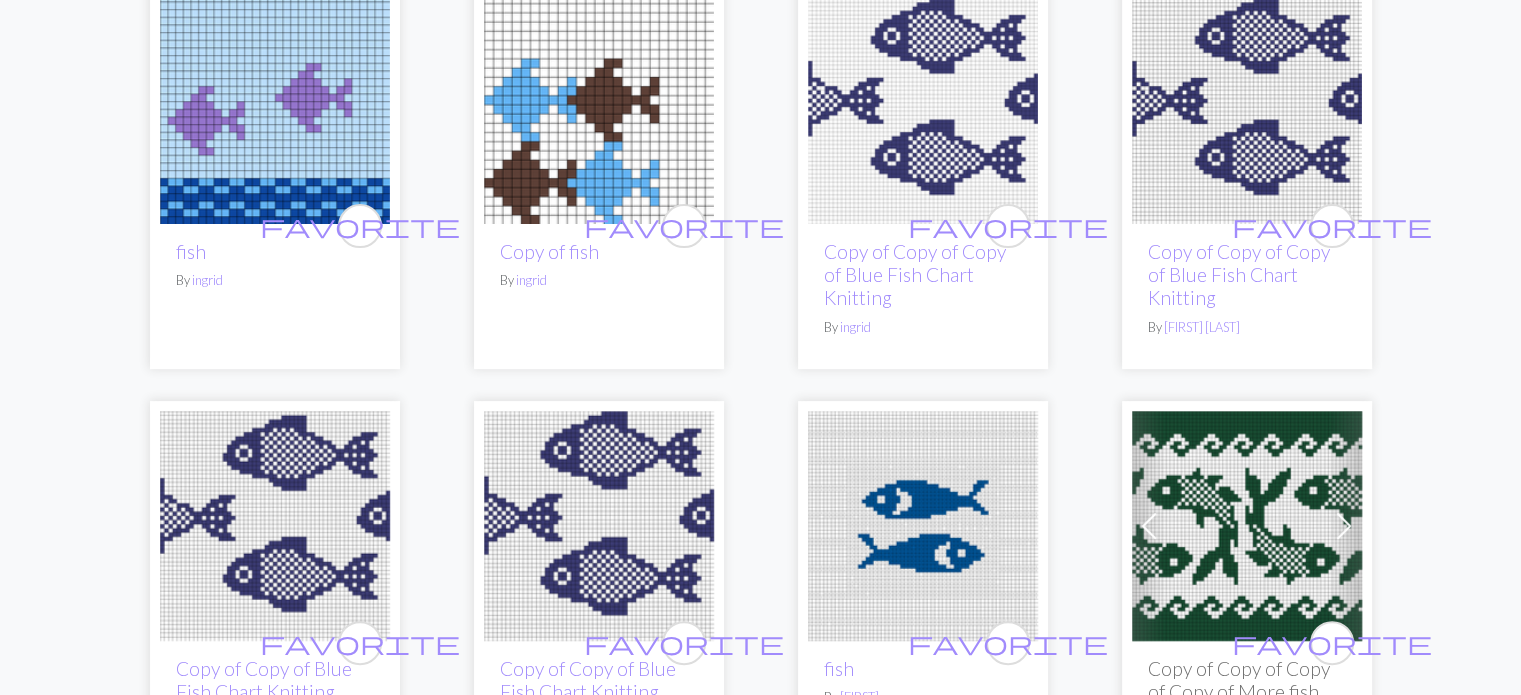 click at bounding box center [275, 109] 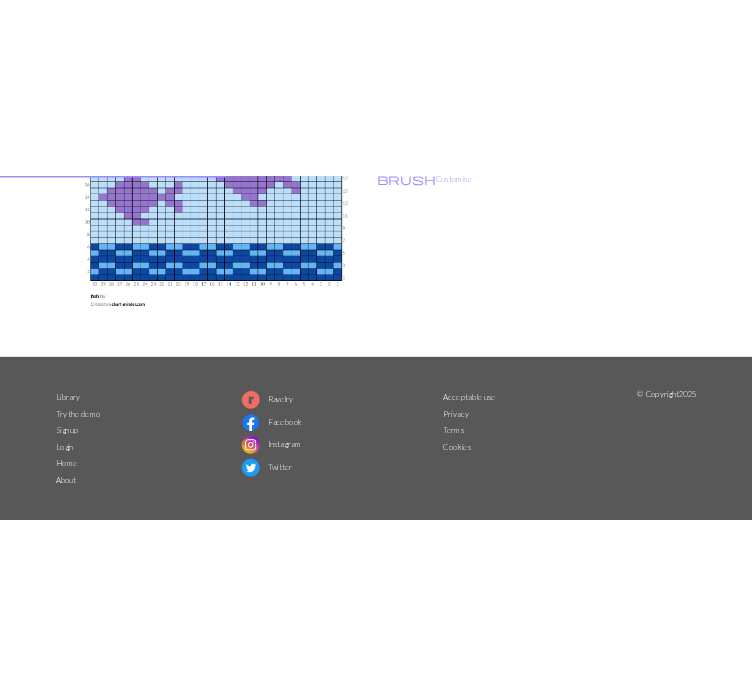 scroll, scrollTop: 0, scrollLeft: 0, axis: both 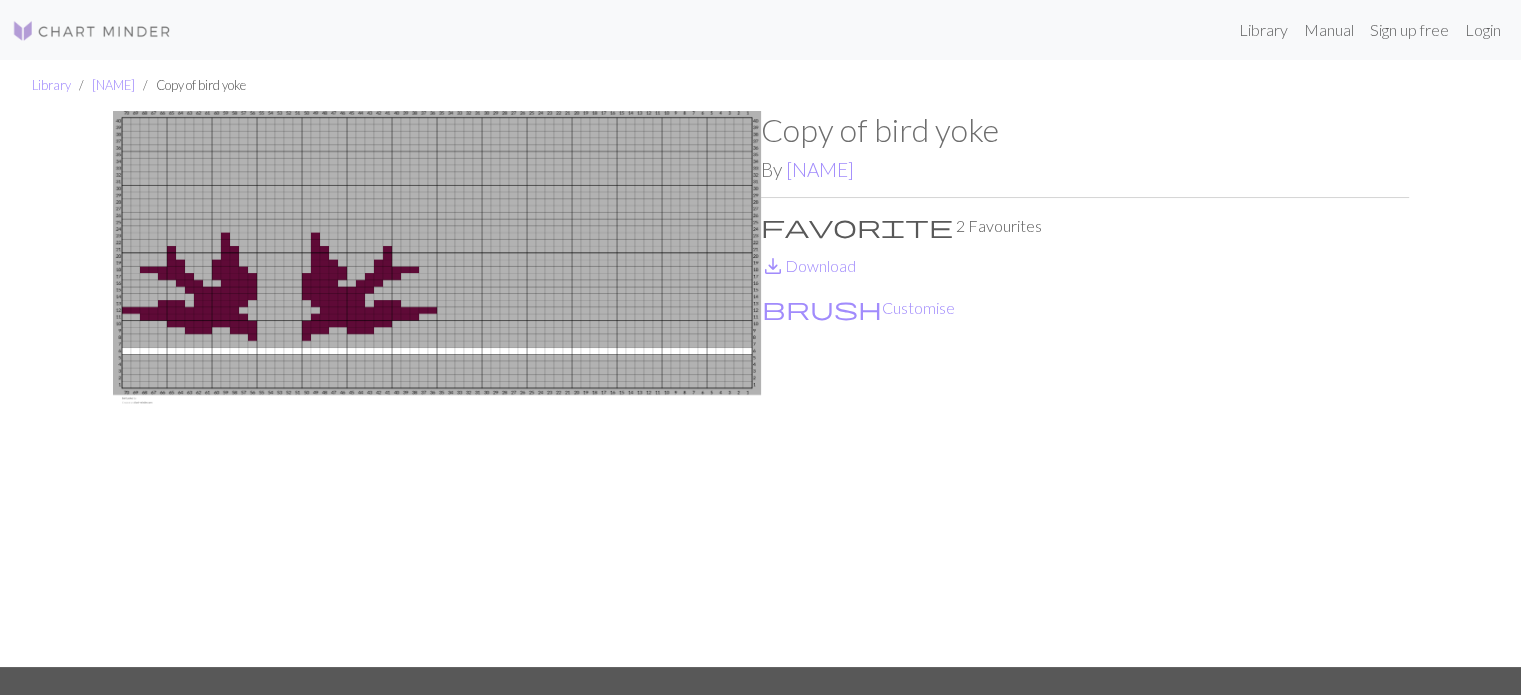 click on "save_alt  Download" at bounding box center (808, 265) 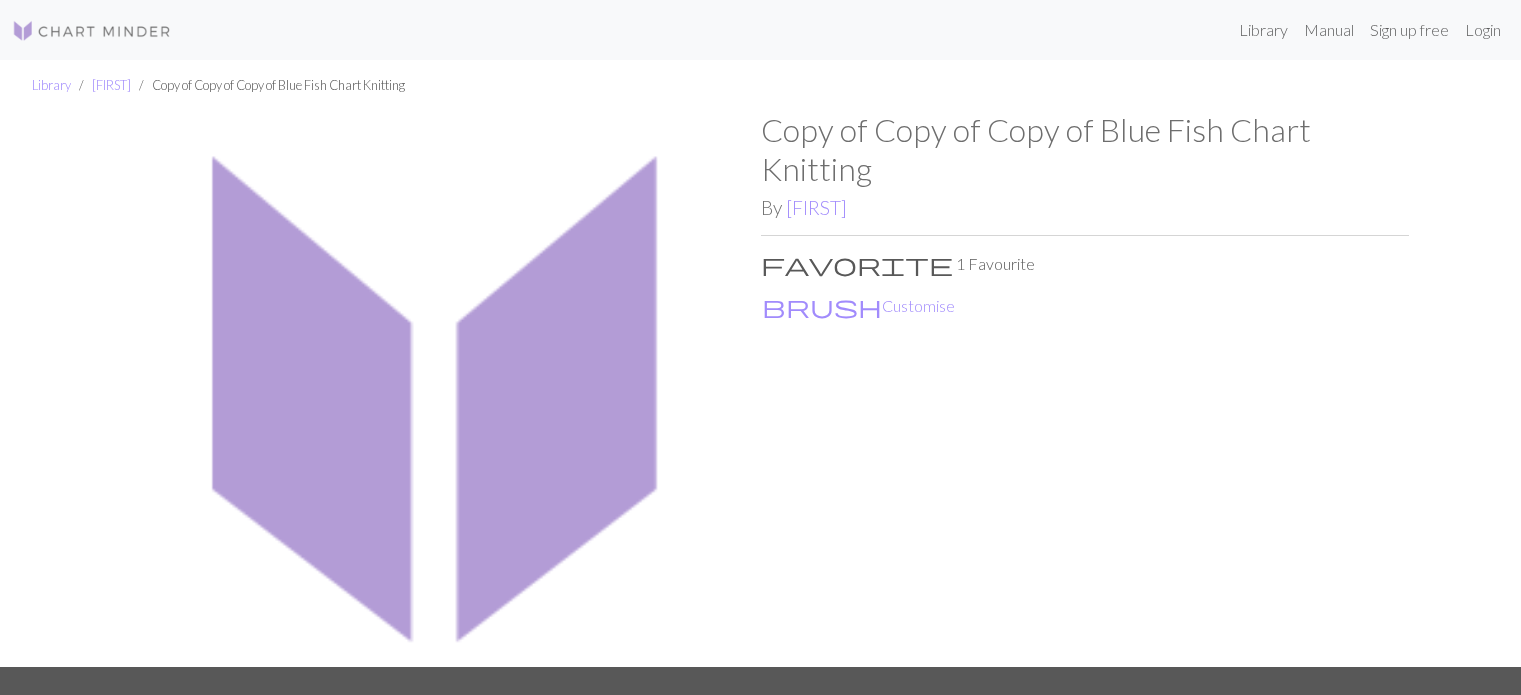 scroll, scrollTop: 0, scrollLeft: 0, axis: both 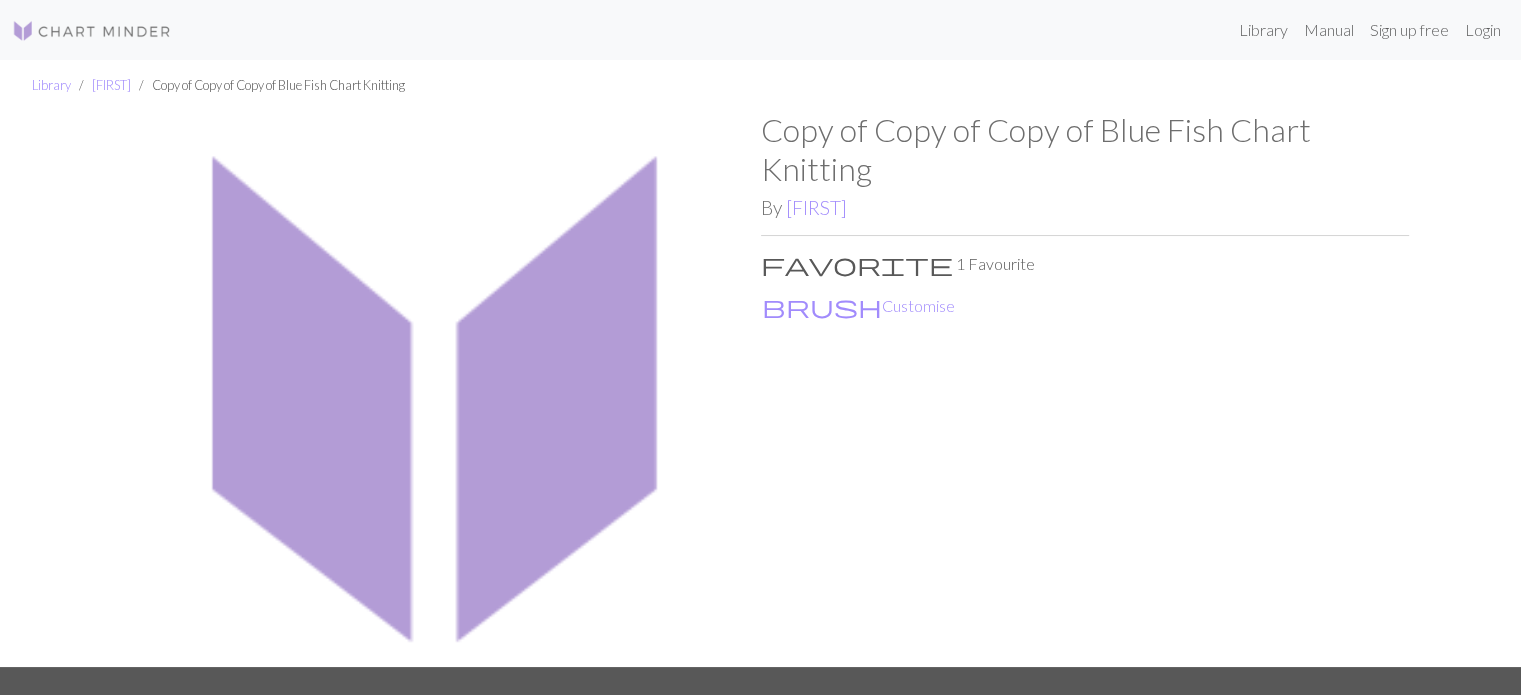 click on "[FIRST]" at bounding box center (111, 85) 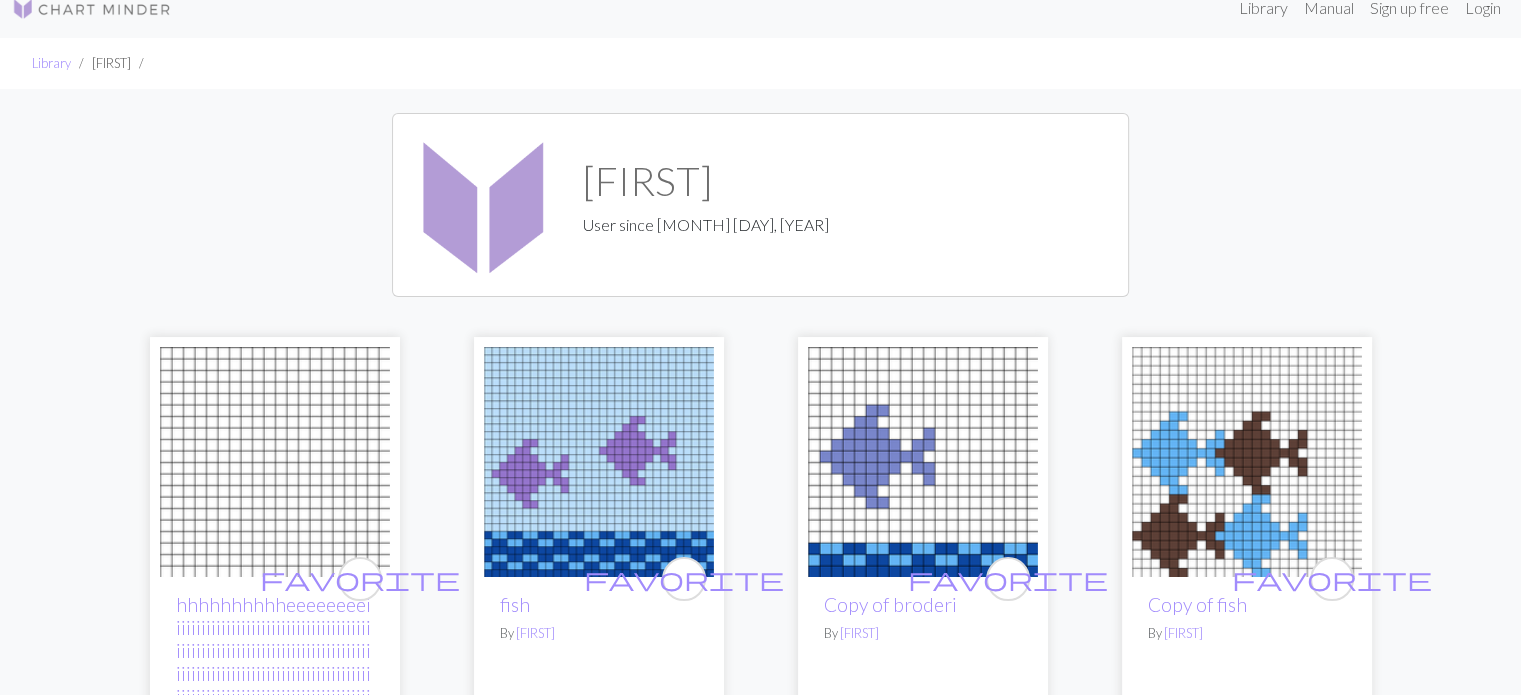 scroll, scrollTop: 0, scrollLeft: 0, axis: both 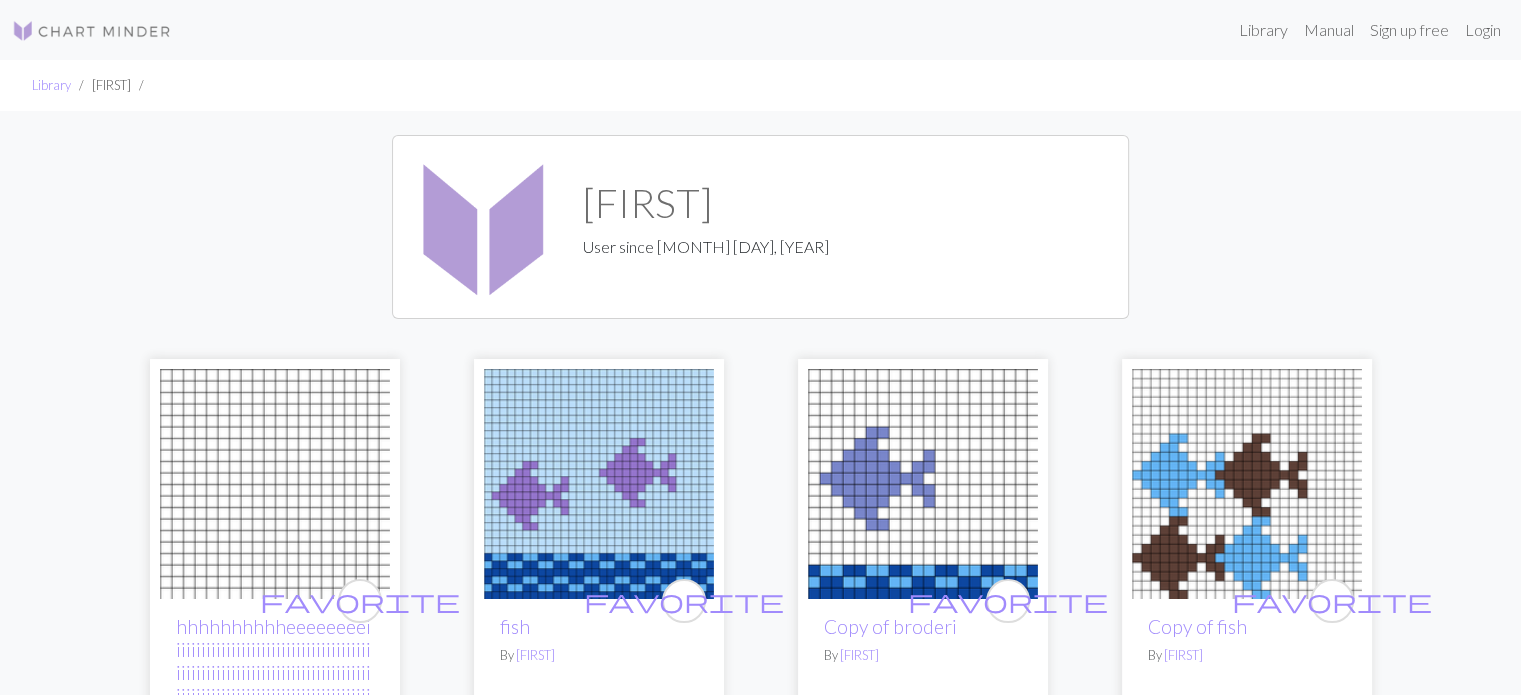 click on "Library" at bounding box center [51, 85] 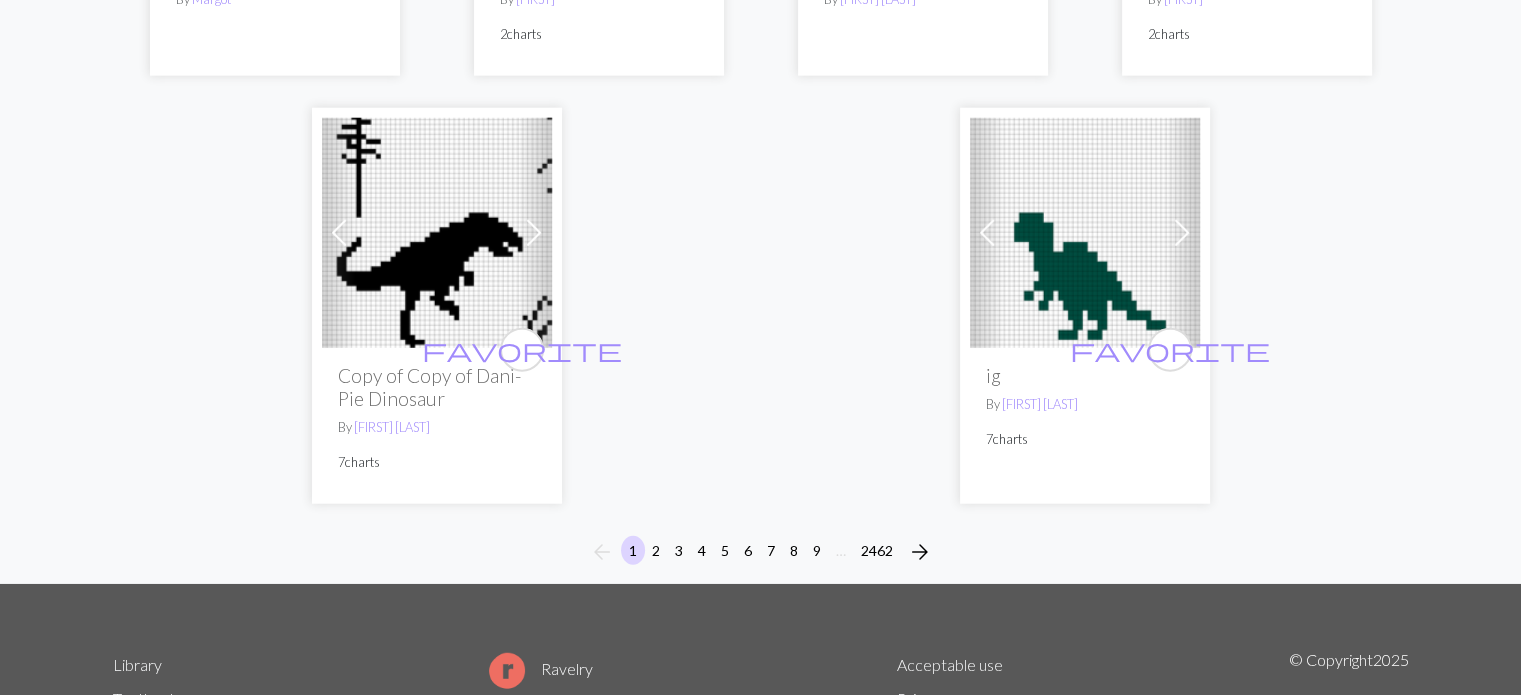 scroll, scrollTop: 5136, scrollLeft: 0, axis: vertical 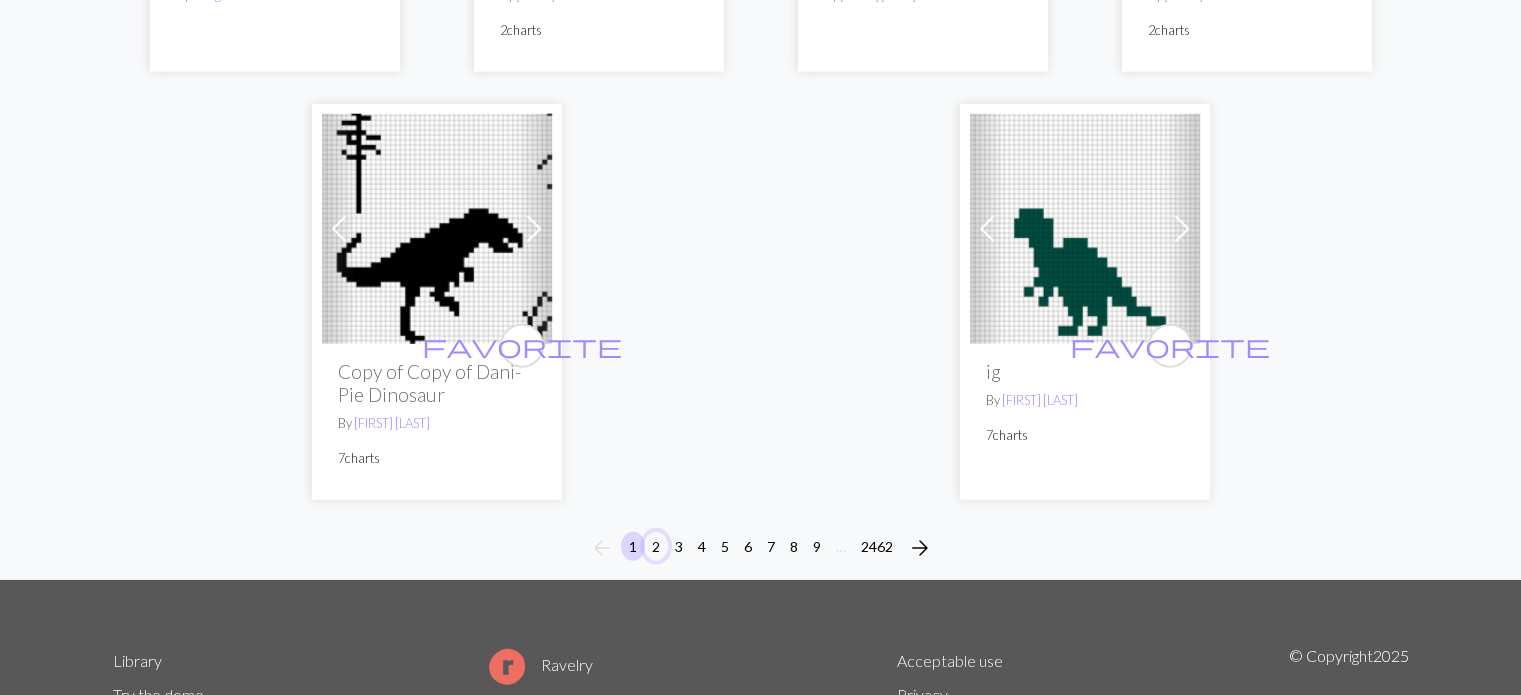 click on "2" at bounding box center (656, 546) 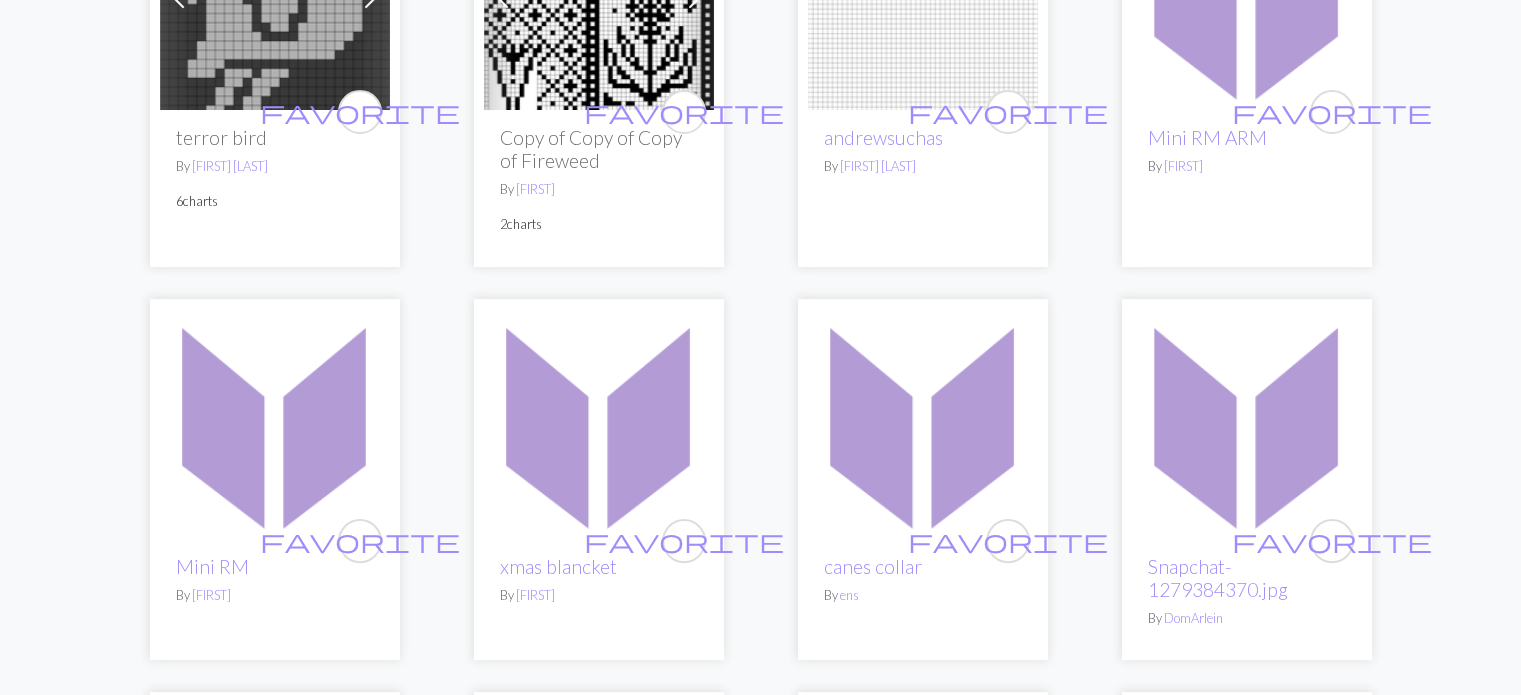 scroll, scrollTop: 0, scrollLeft: 0, axis: both 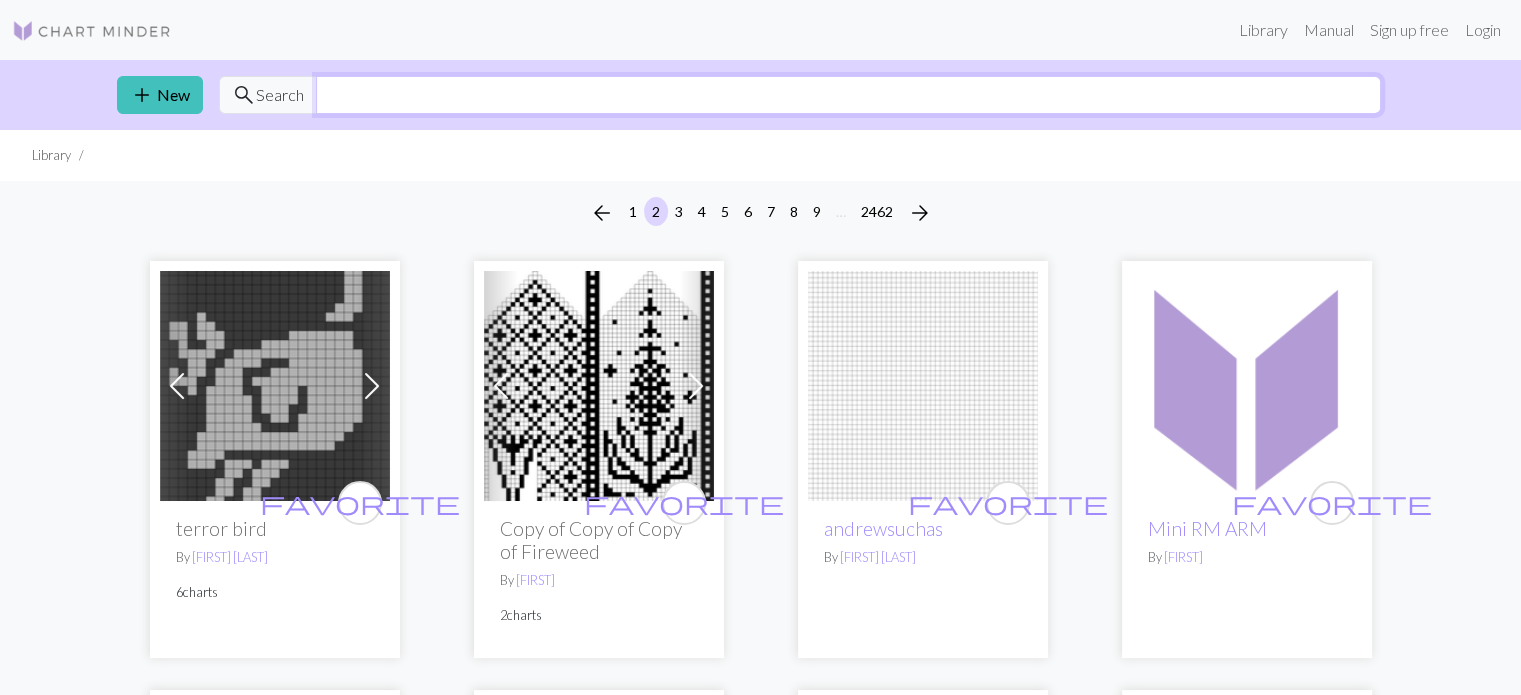 click at bounding box center (848, 95) 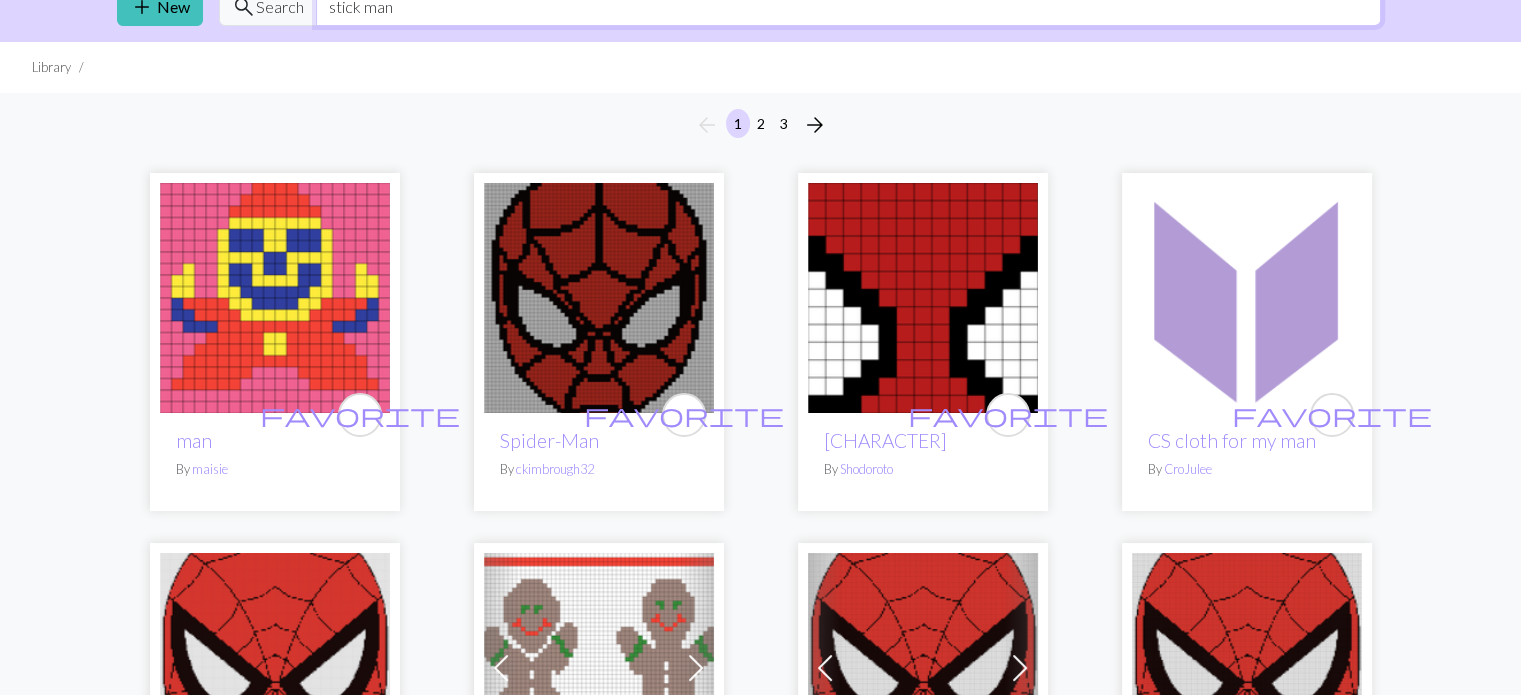 scroll, scrollTop: 0, scrollLeft: 0, axis: both 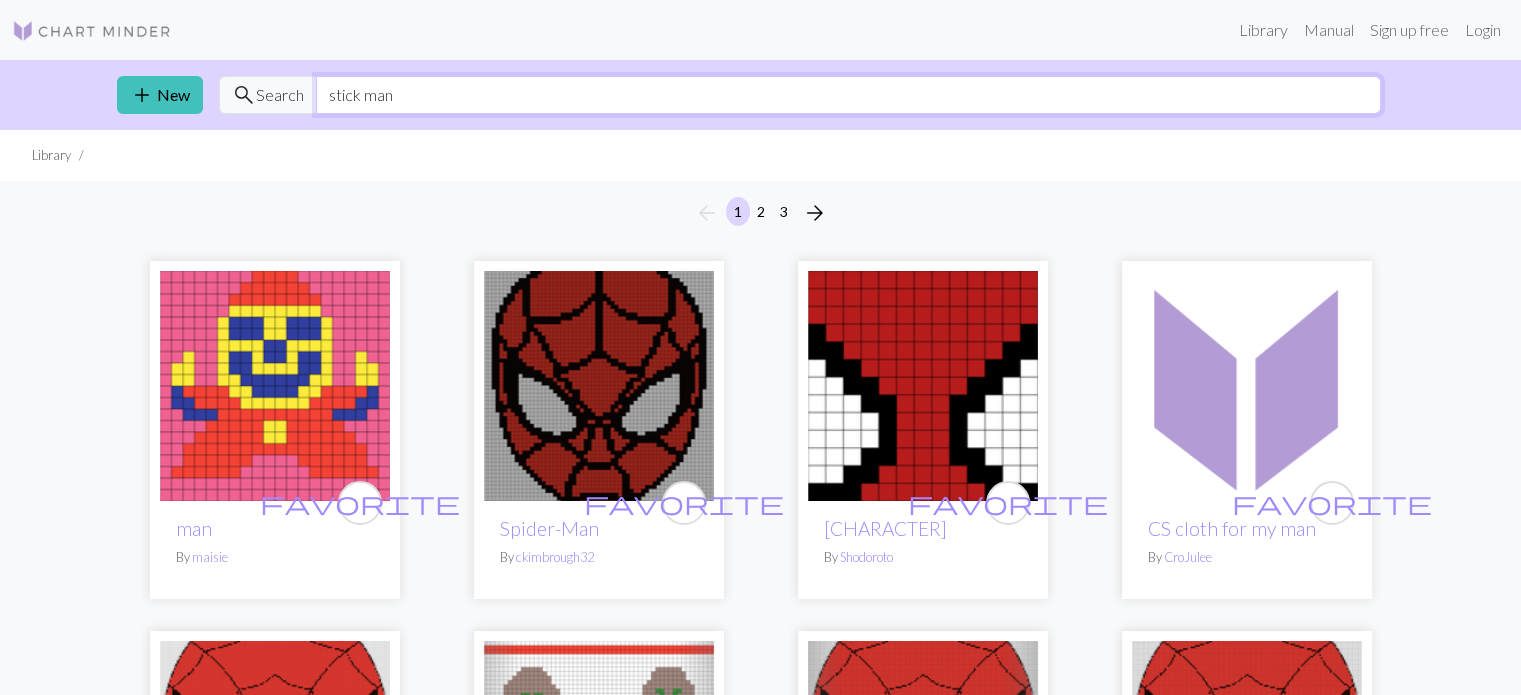 click on "stick man" at bounding box center (848, 95) 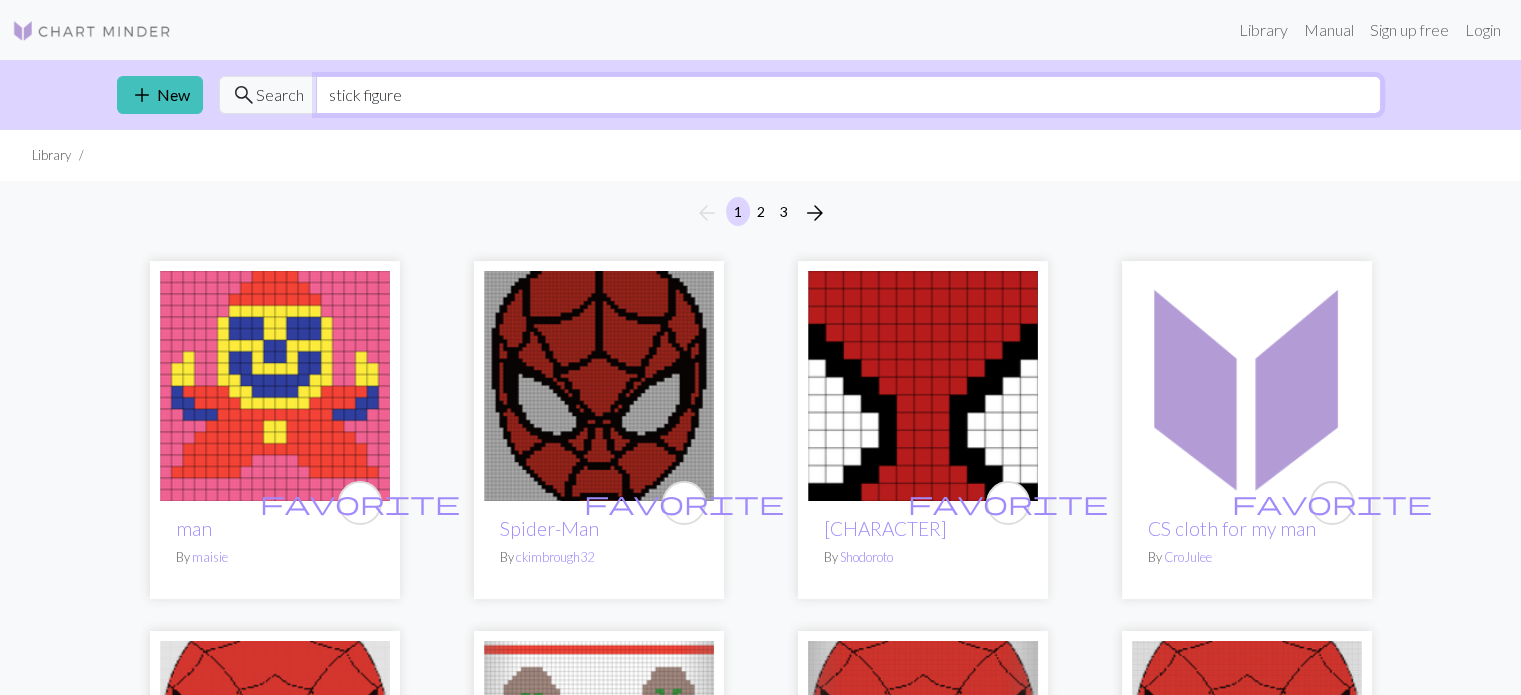 type on "stick figure" 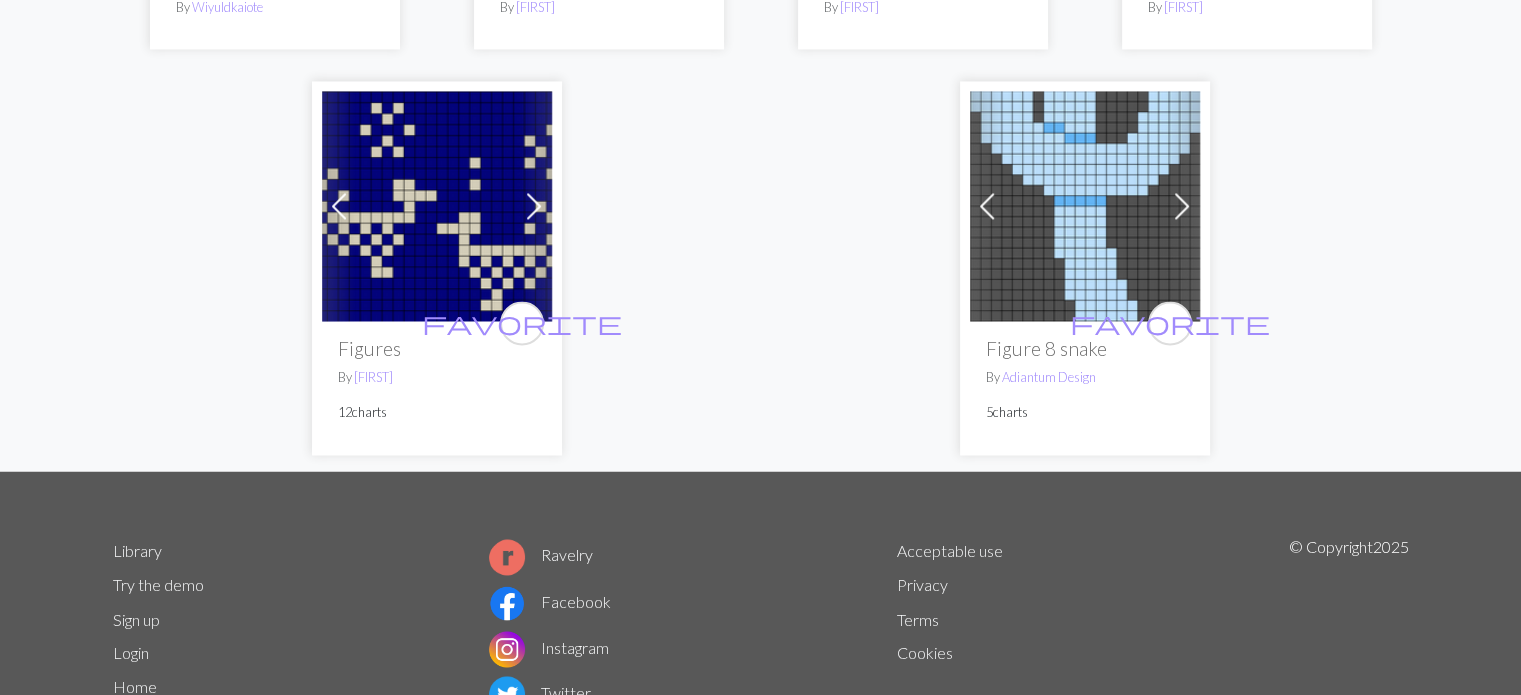 scroll, scrollTop: 3300, scrollLeft: 0, axis: vertical 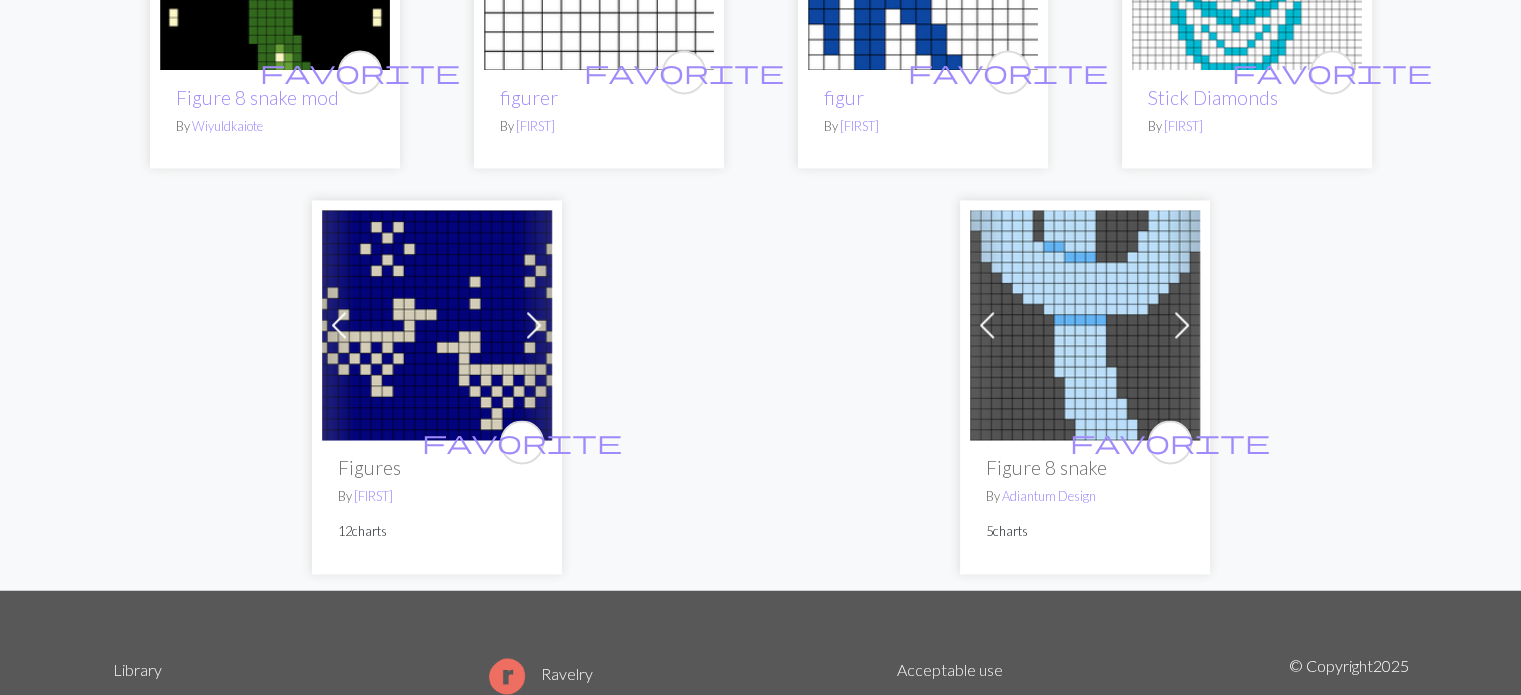 click at bounding box center [534, 325] 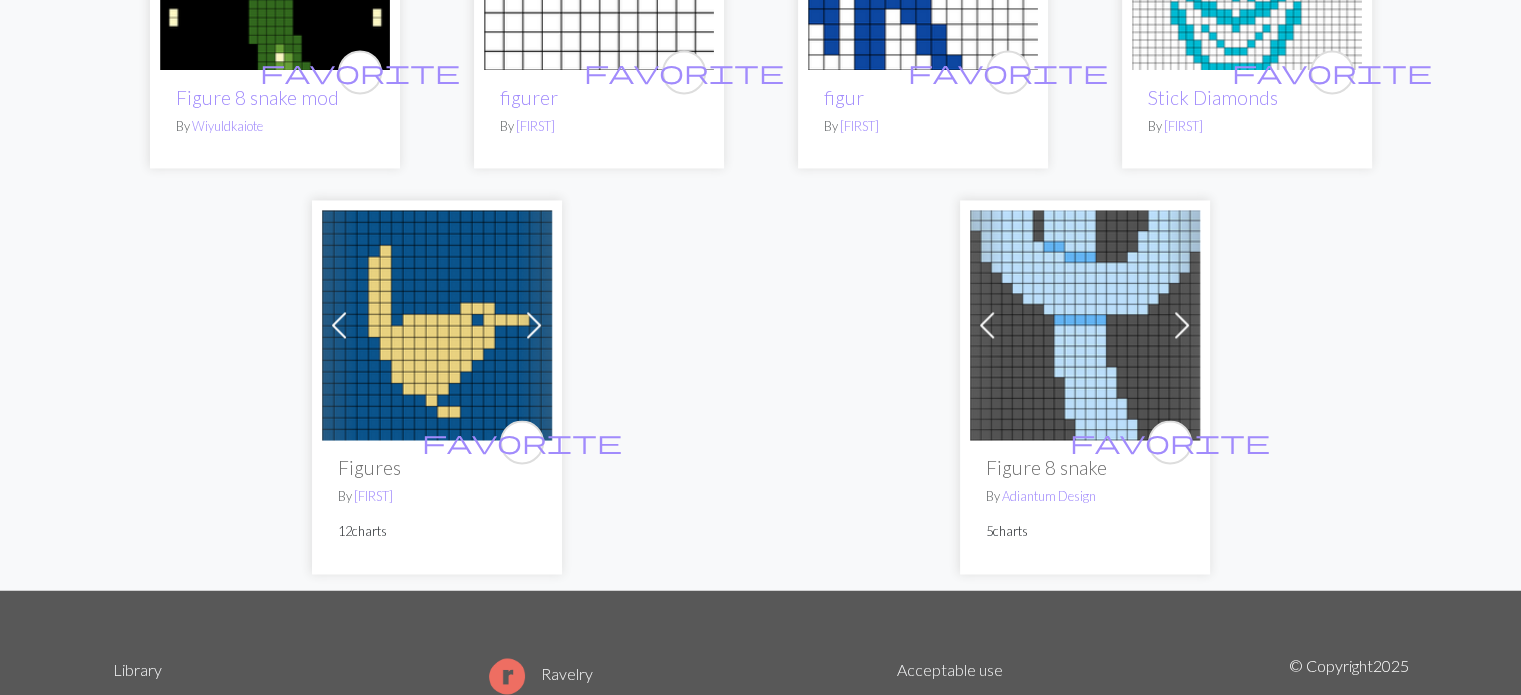 click at bounding box center (534, 325) 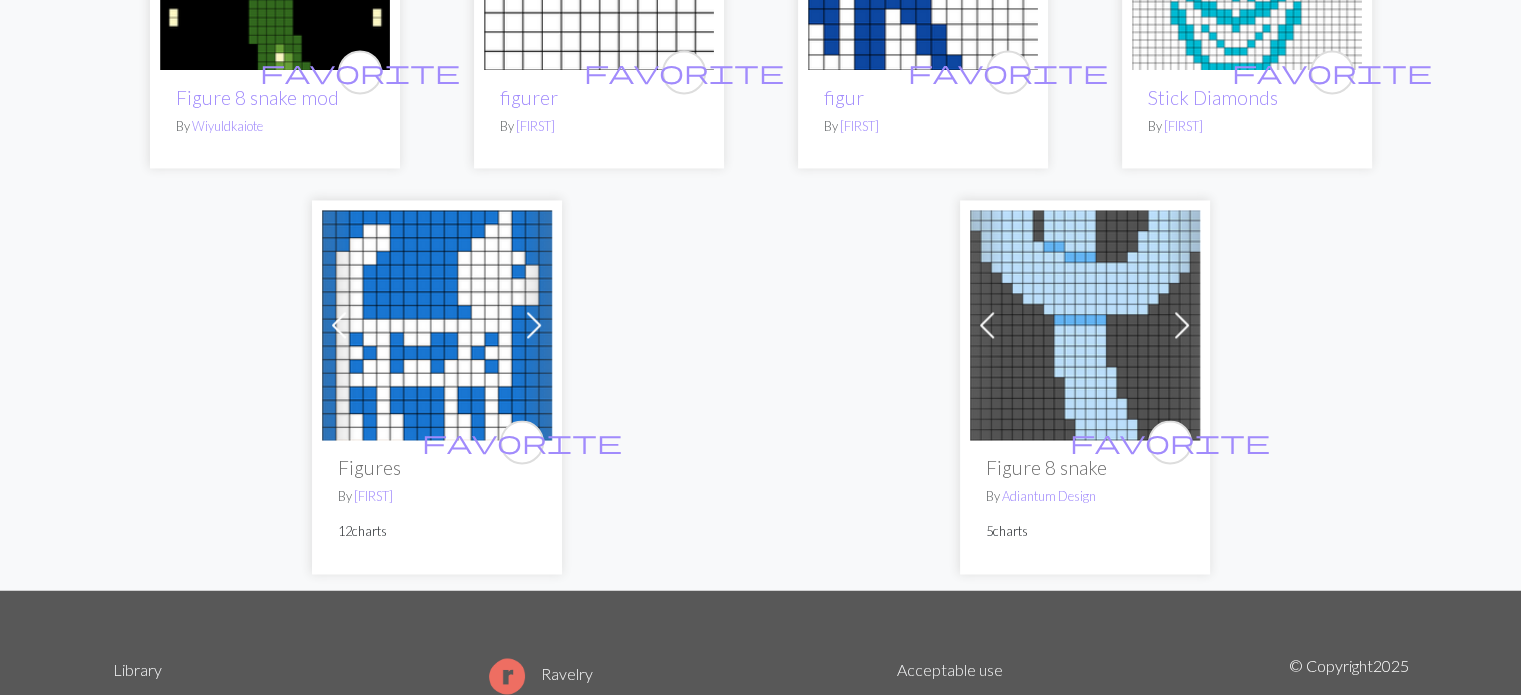 click at bounding box center [437, 325] 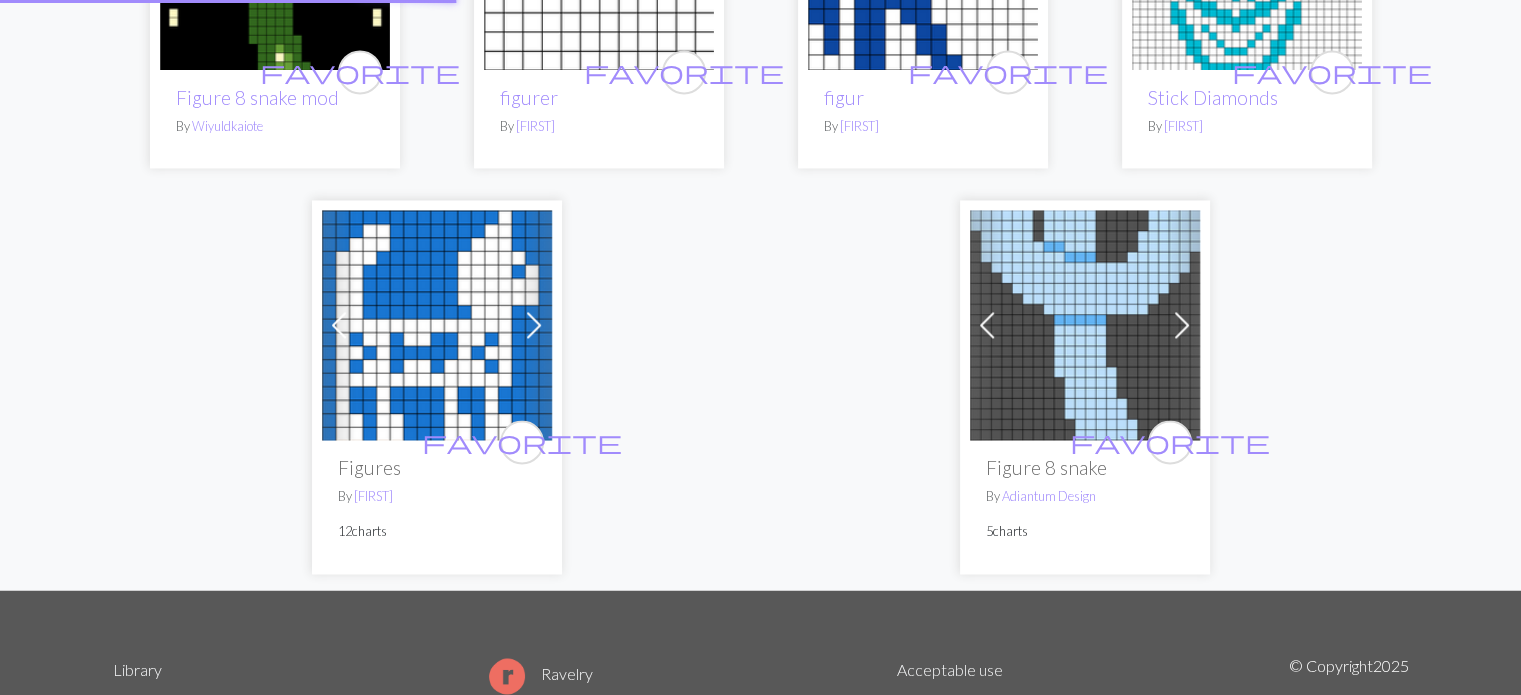 scroll, scrollTop: 0, scrollLeft: 0, axis: both 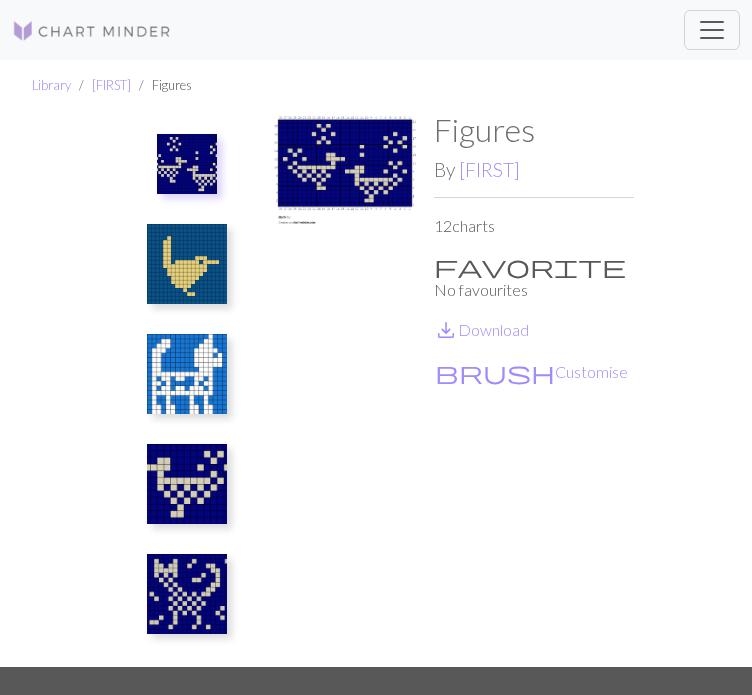 click at bounding box center (345, 389) 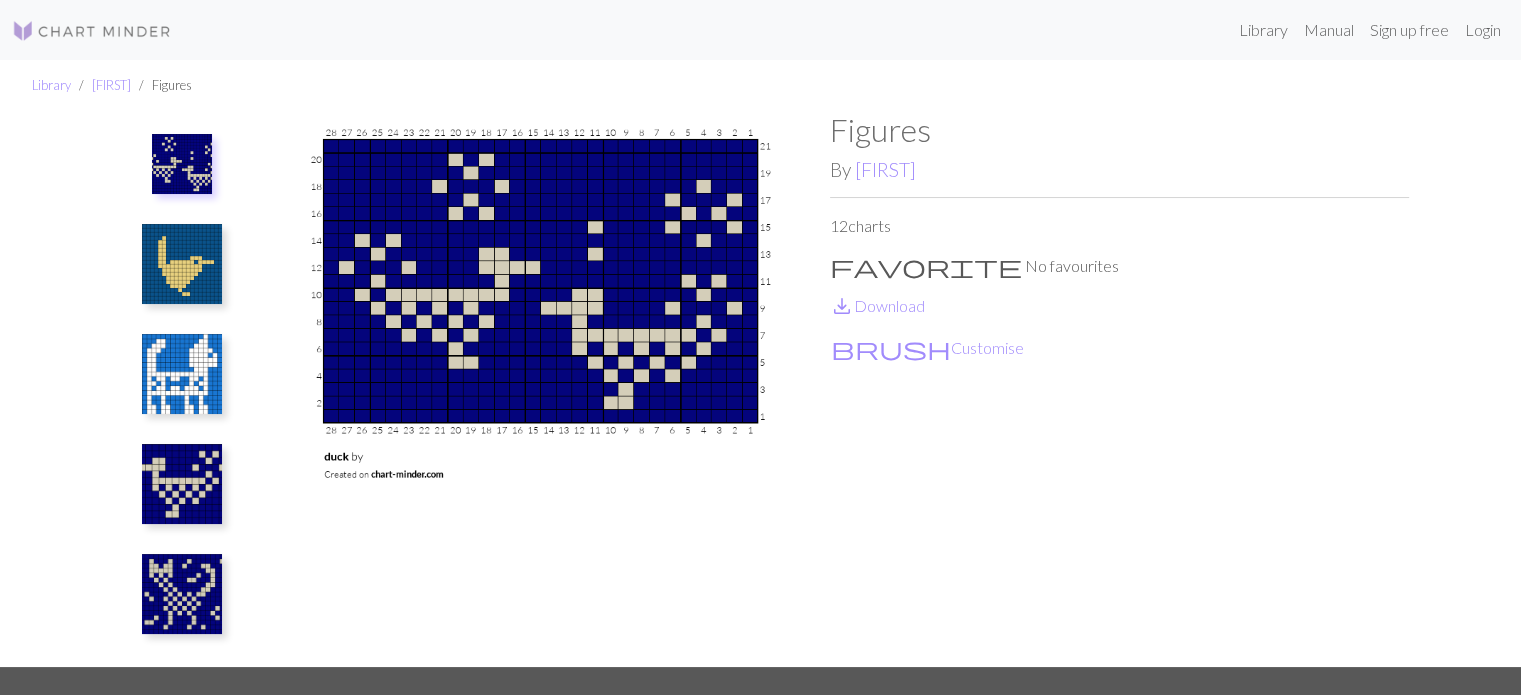 click at bounding box center [92, 31] 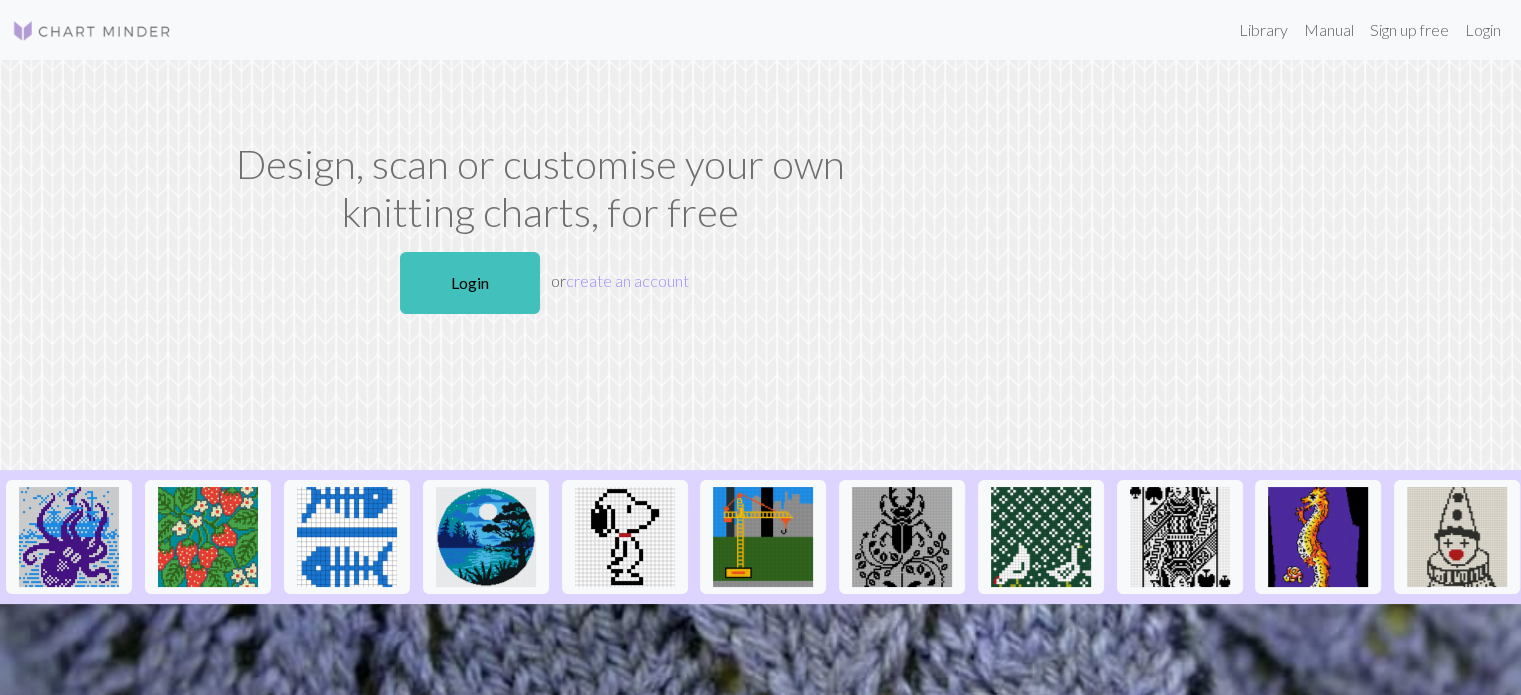 scroll, scrollTop: 100, scrollLeft: 0, axis: vertical 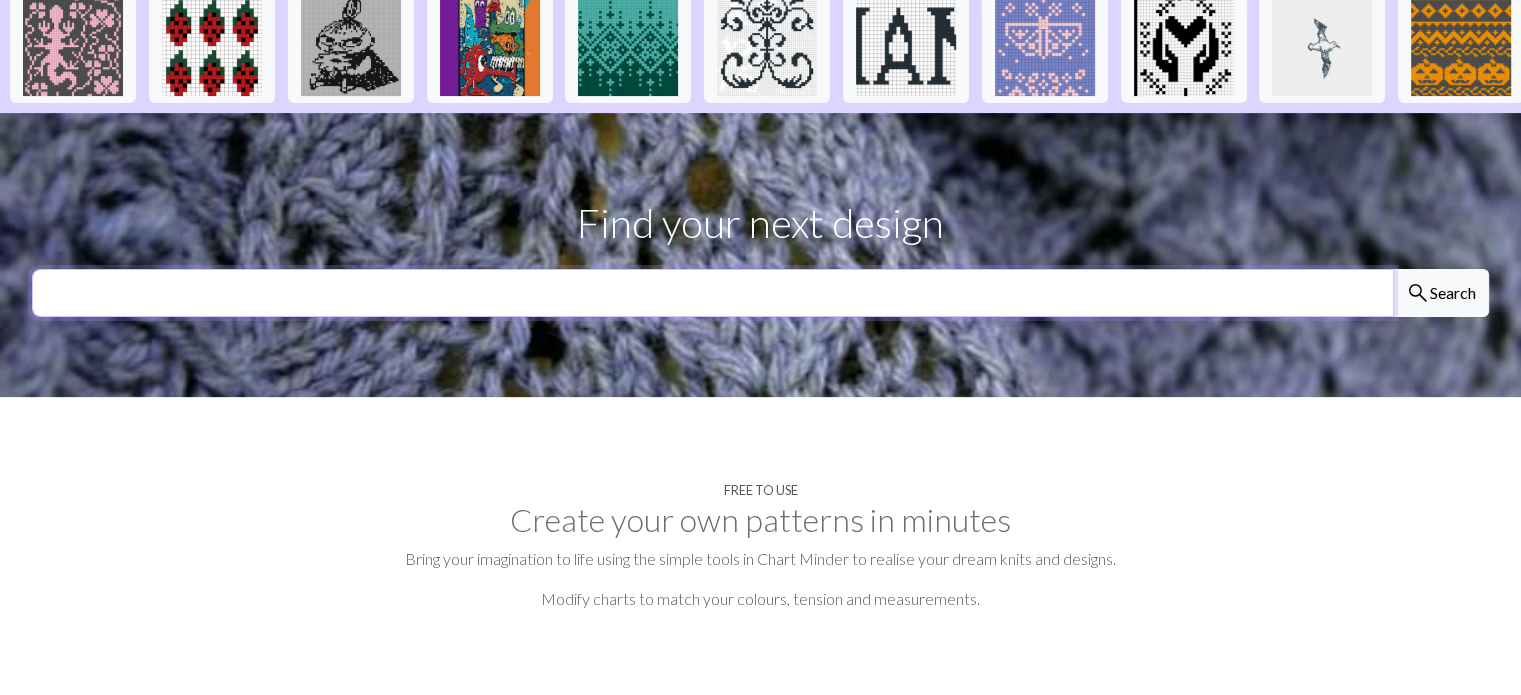 click at bounding box center (713, 293) 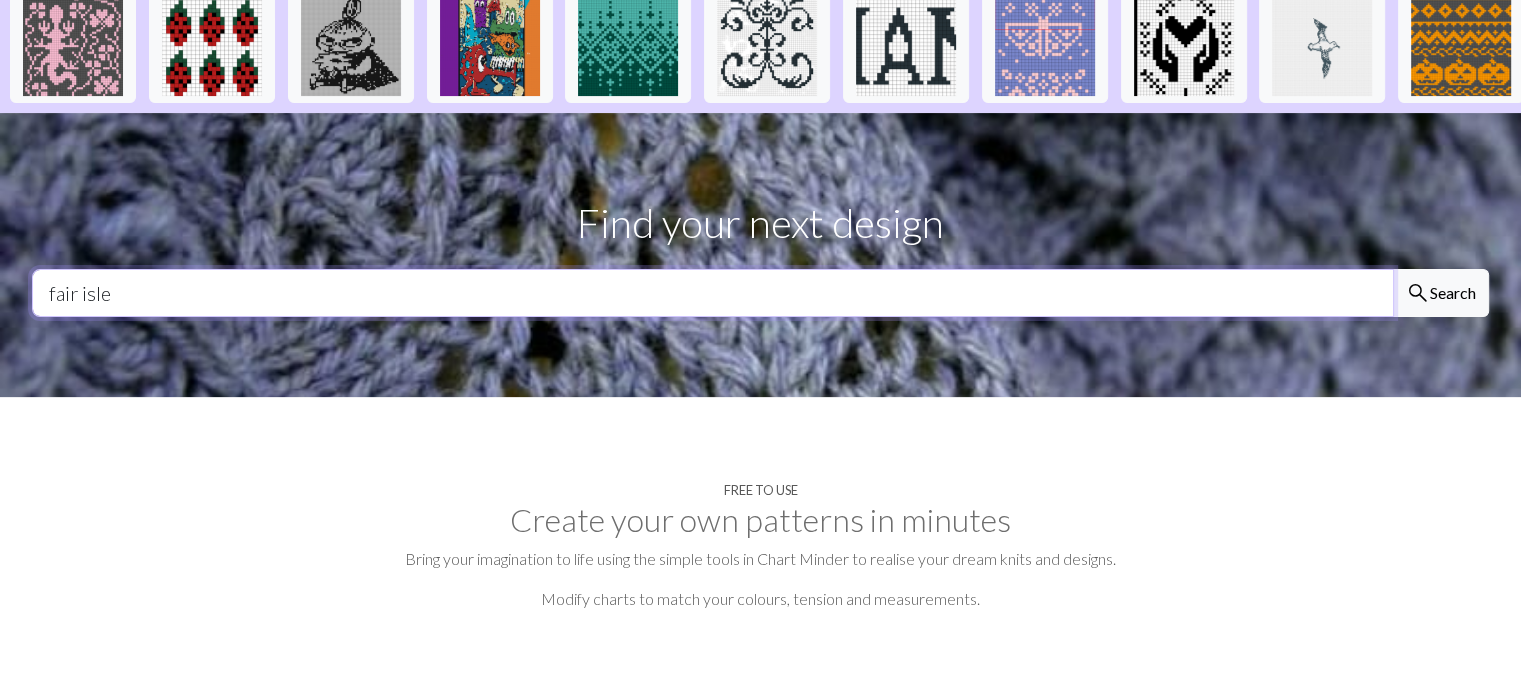 type on "fair isle" 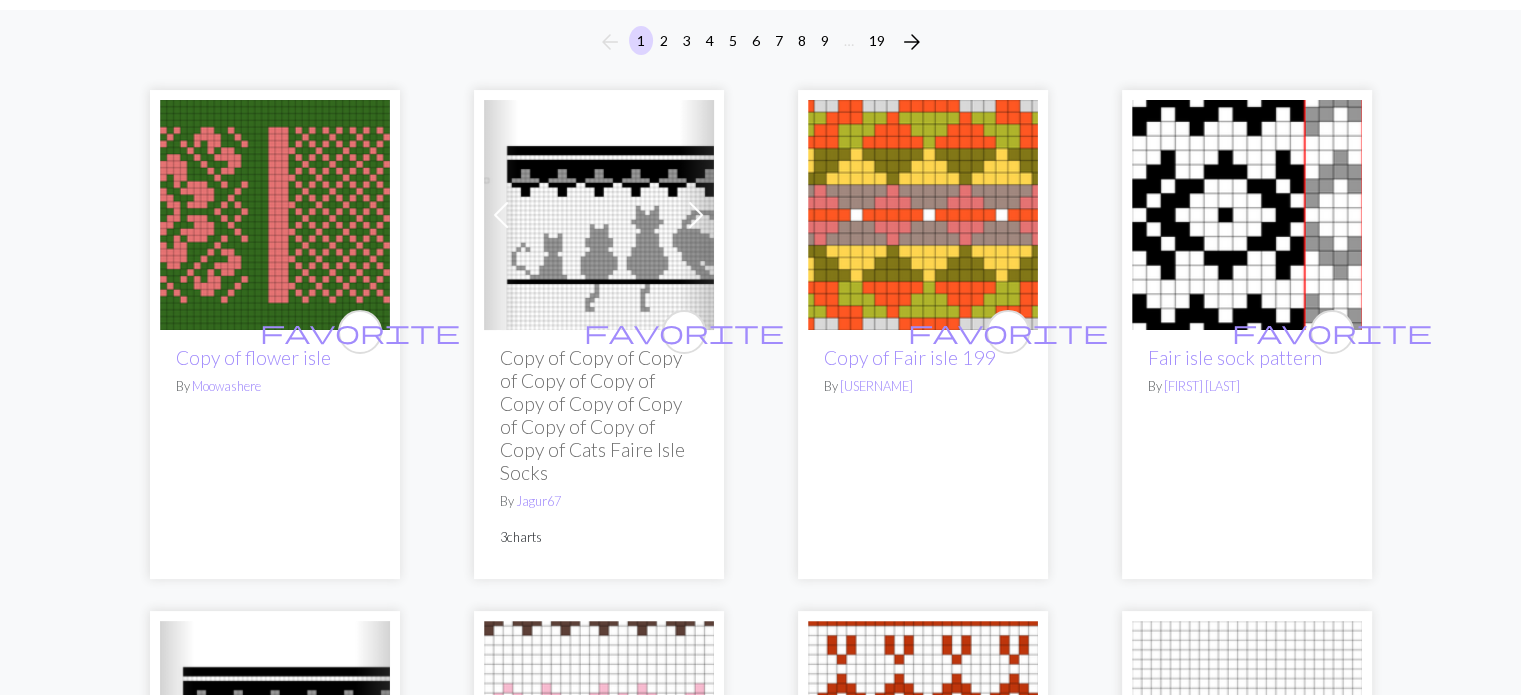 scroll, scrollTop: 172, scrollLeft: 0, axis: vertical 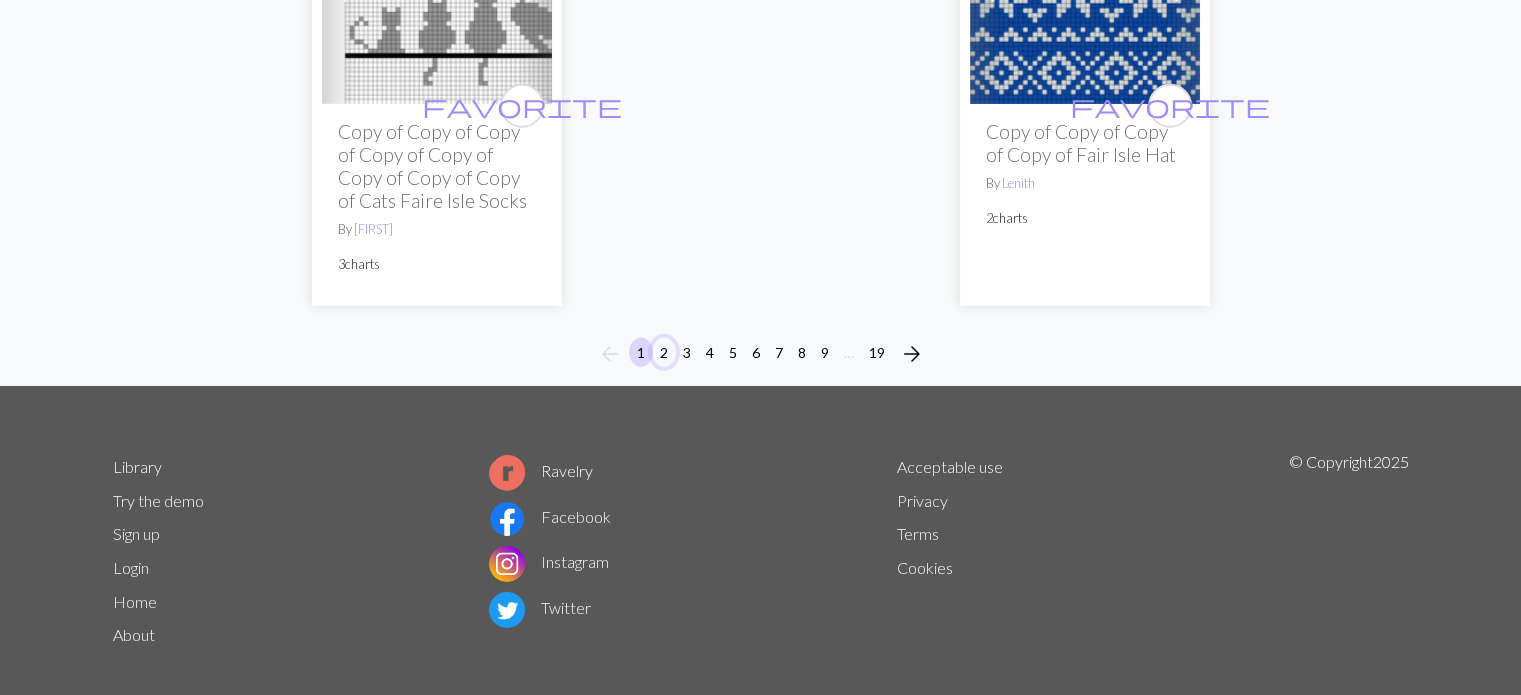 click on "2" at bounding box center (664, 352) 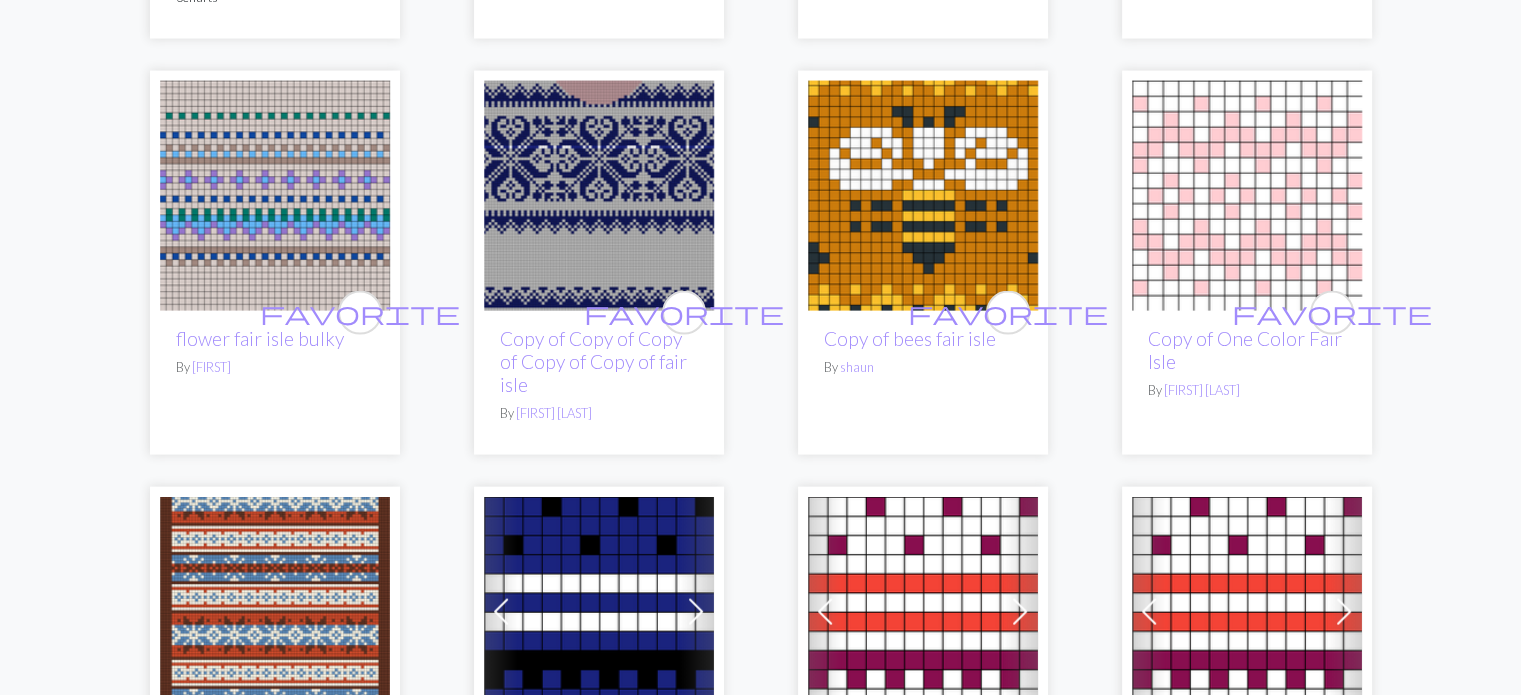 scroll, scrollTop: 4253, scrollLeft: 0, axis: vertical 